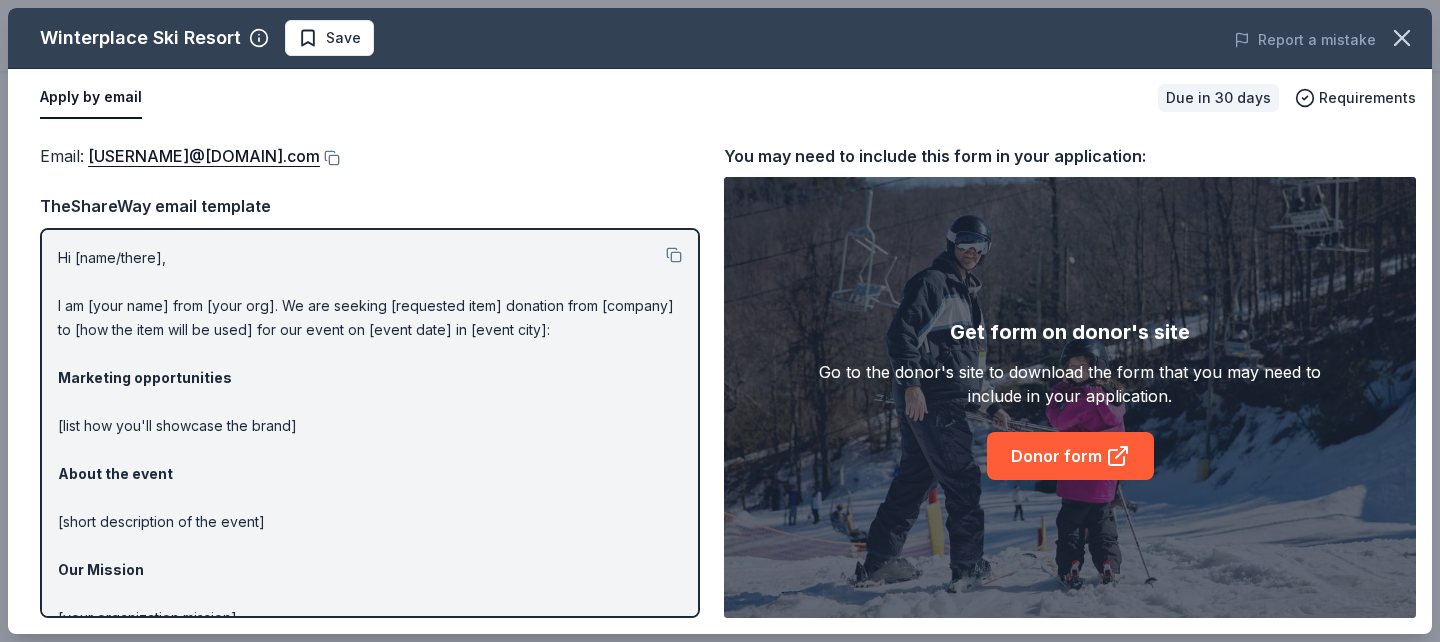 scroll, scrollTop: 833, scrollLeft: 0, axis: vertical 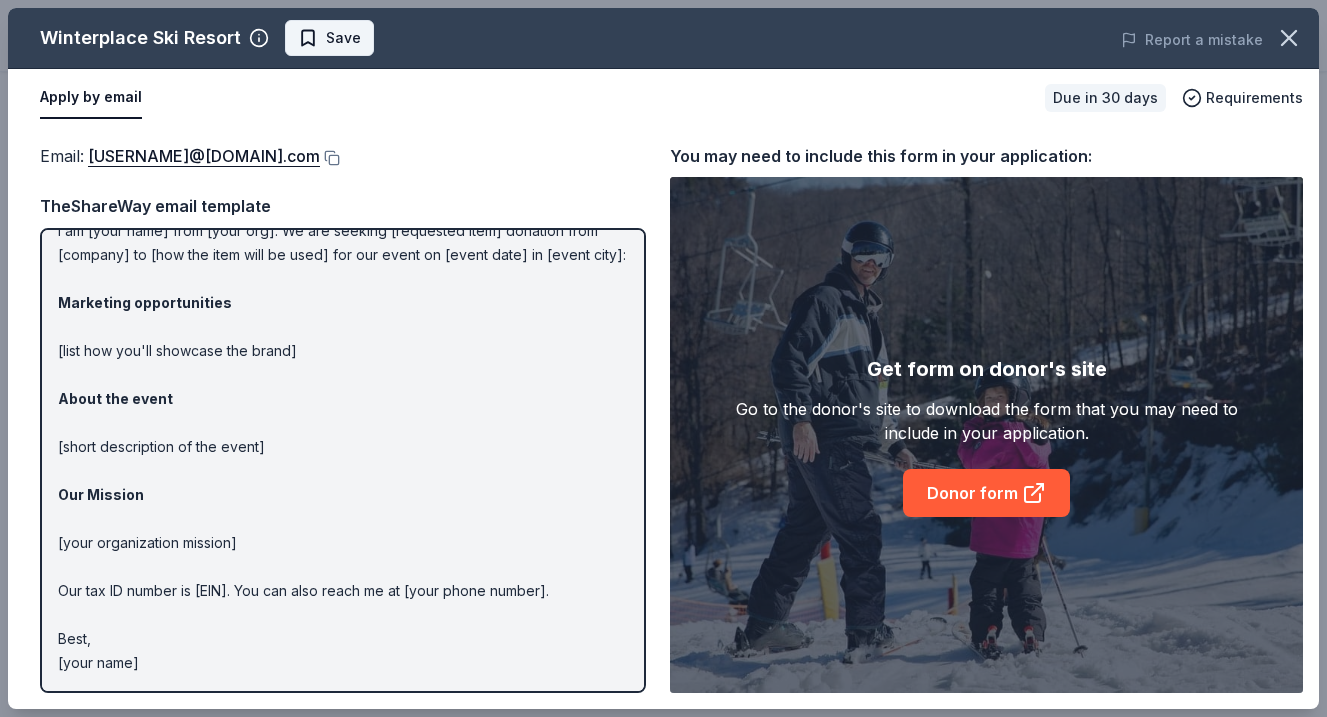 click on "Save" at bounding box center [329, 38] 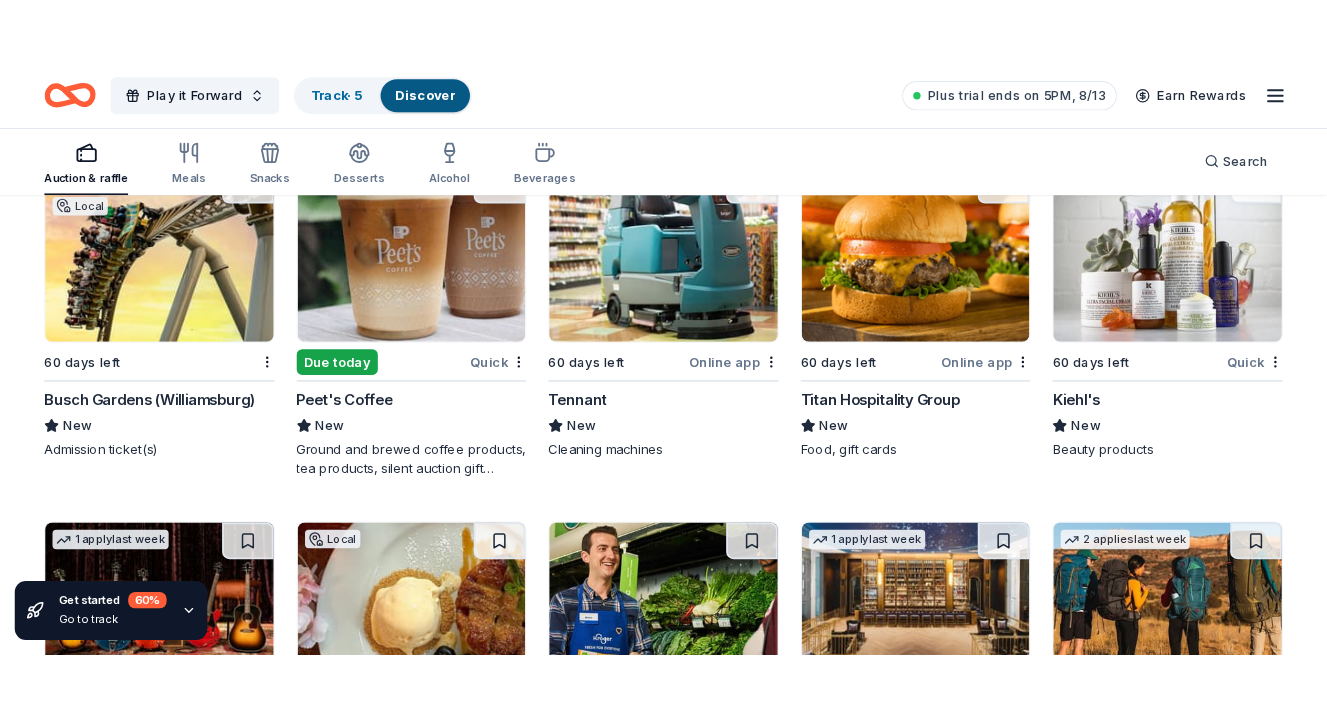 scroll, scrollTop: 4851, scrollLeft: 0, axis: vertical 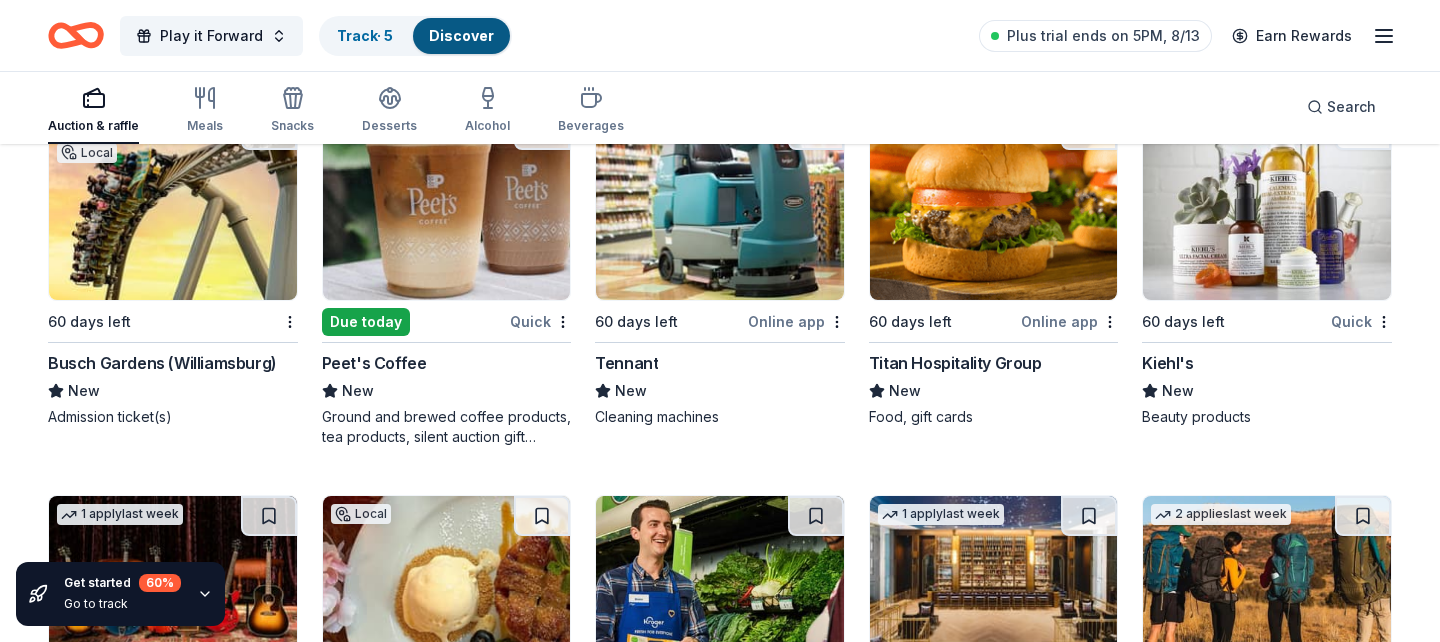 click on "Busch Gardens (Williamsburg)" at bounding box center [162, 363] 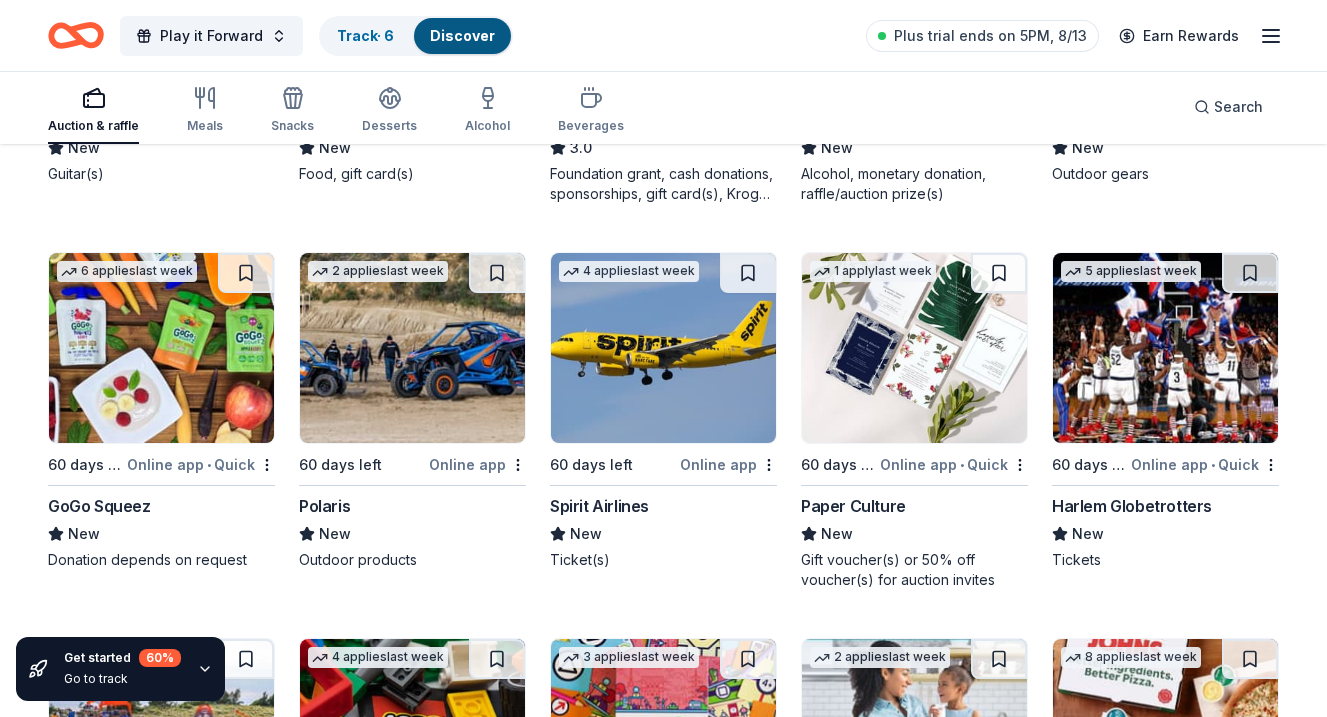 scroll, scrollTop: 5483, scrollLeft: 0, axis: vertical 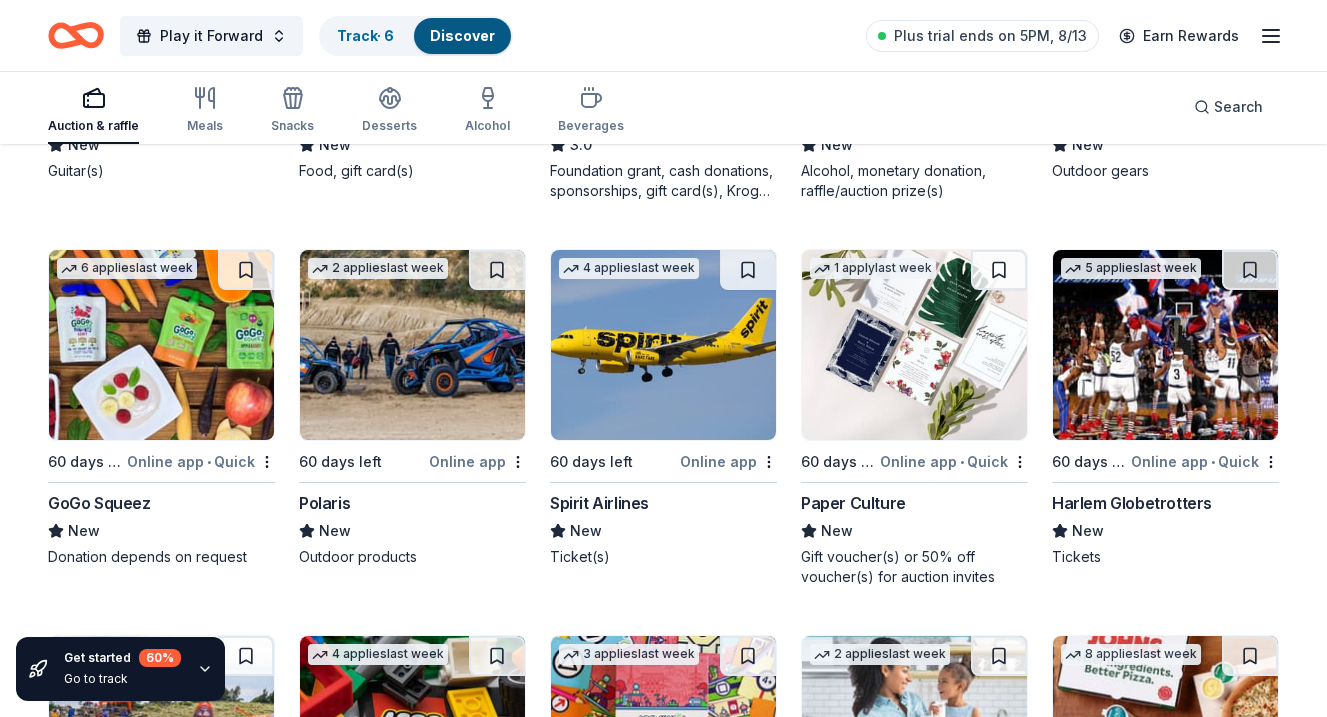 click at bounding box center (663, 345) 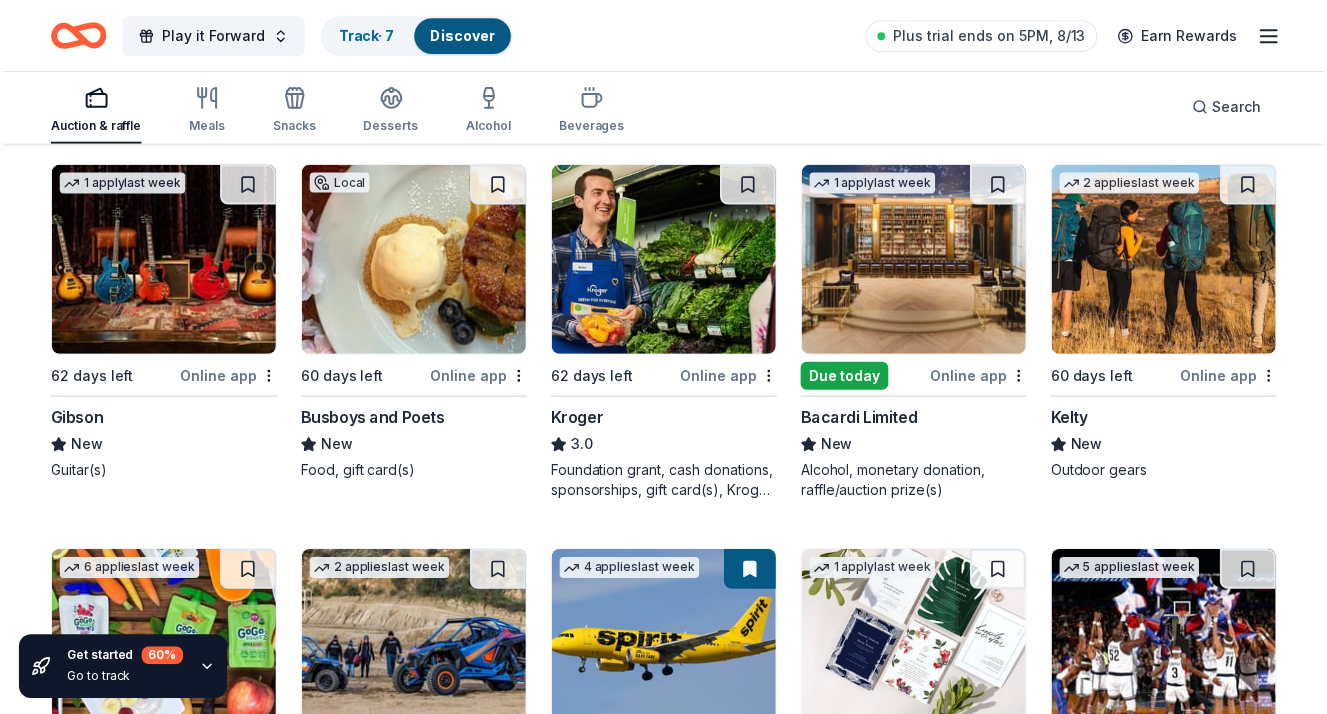 scroll, scrollTop: 5173, scrollLeft: 0, axis: vertical 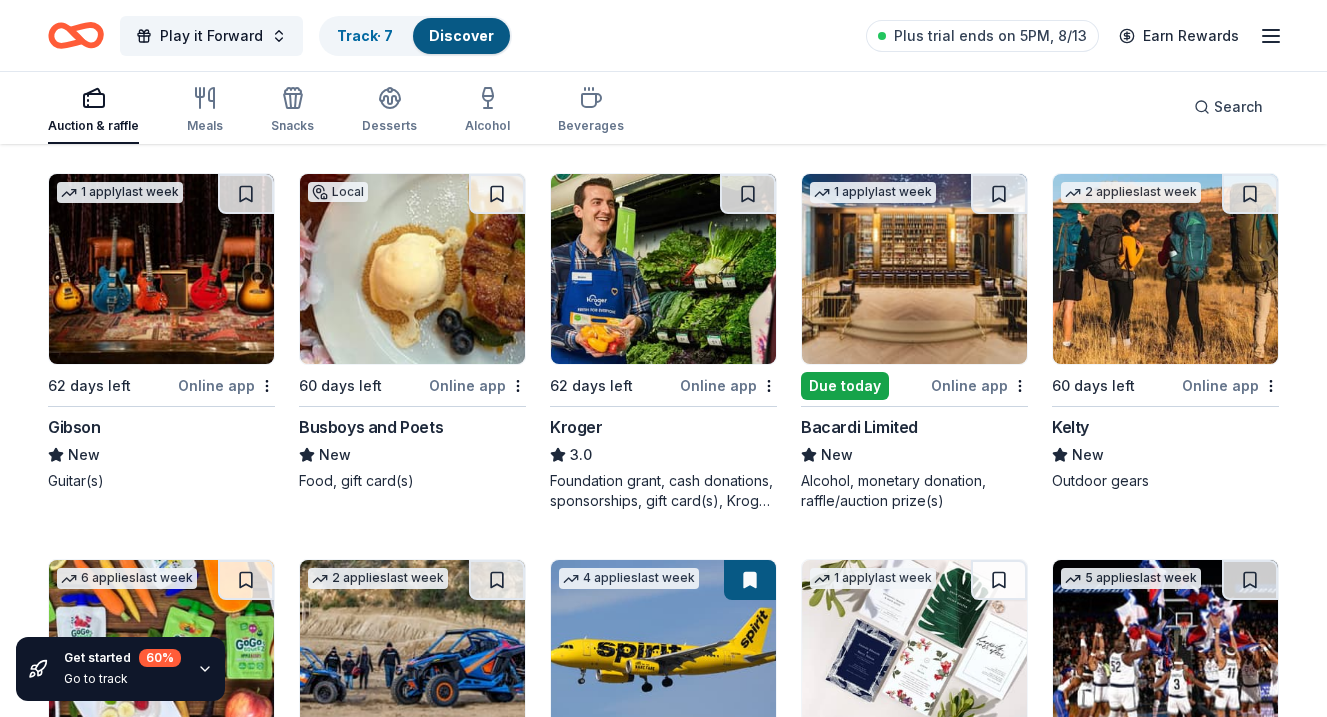 click at bounding box center [161, 269] 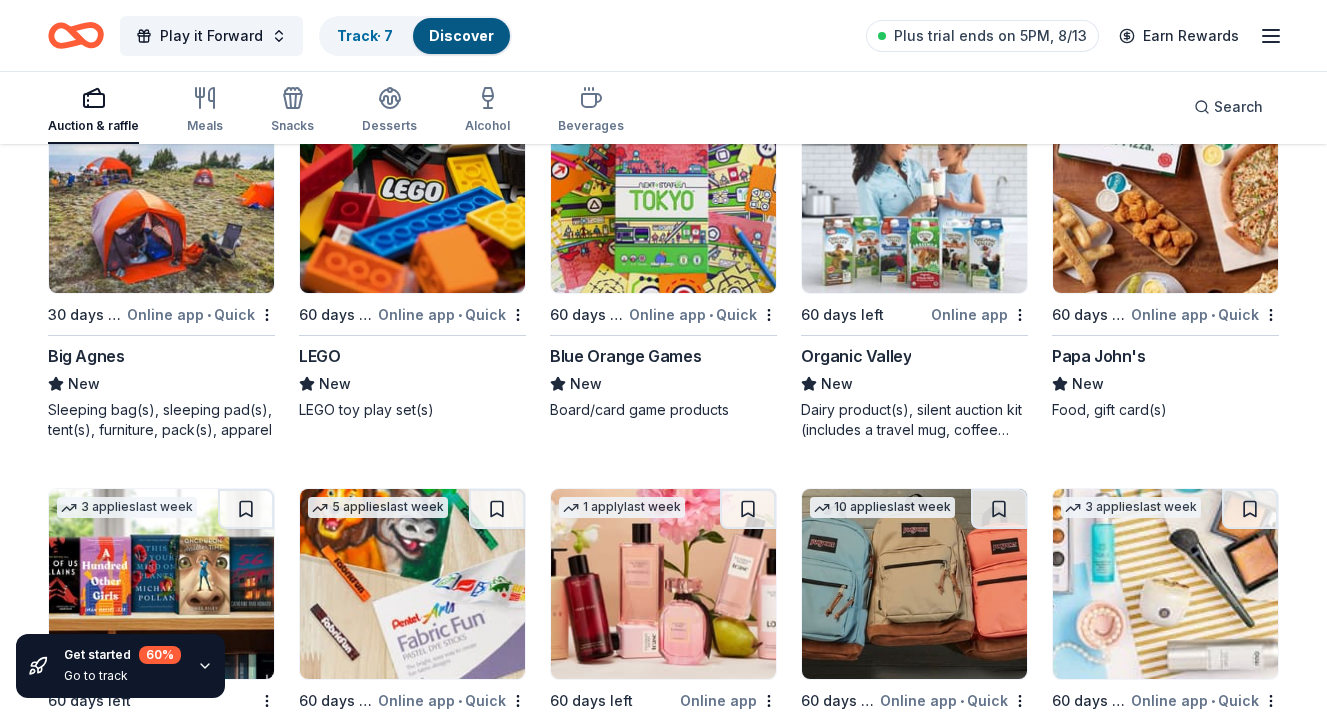scroll, scrollTop: 6006, scrollLeft: 0, axis: vertical 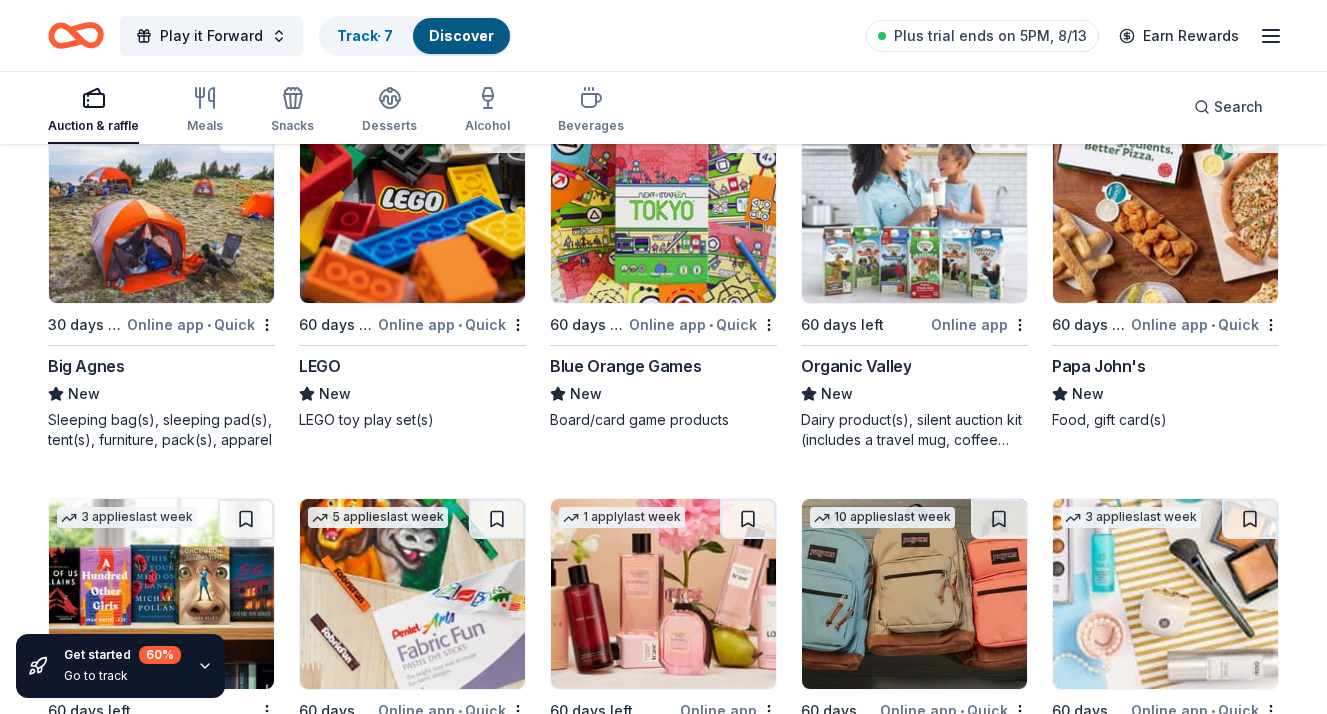 click at bounding box center (412, 208) 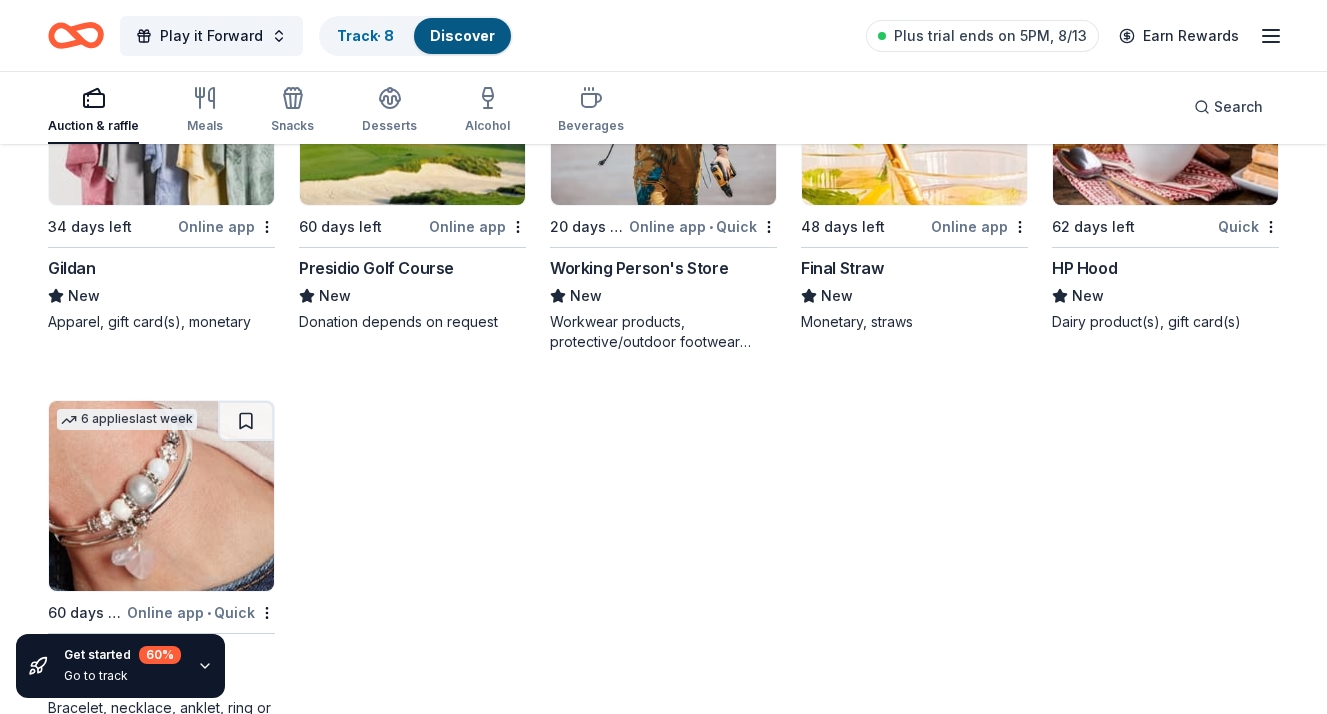 scroll, scrollTop: 6920, scrollLeft: 0, axis: vertical 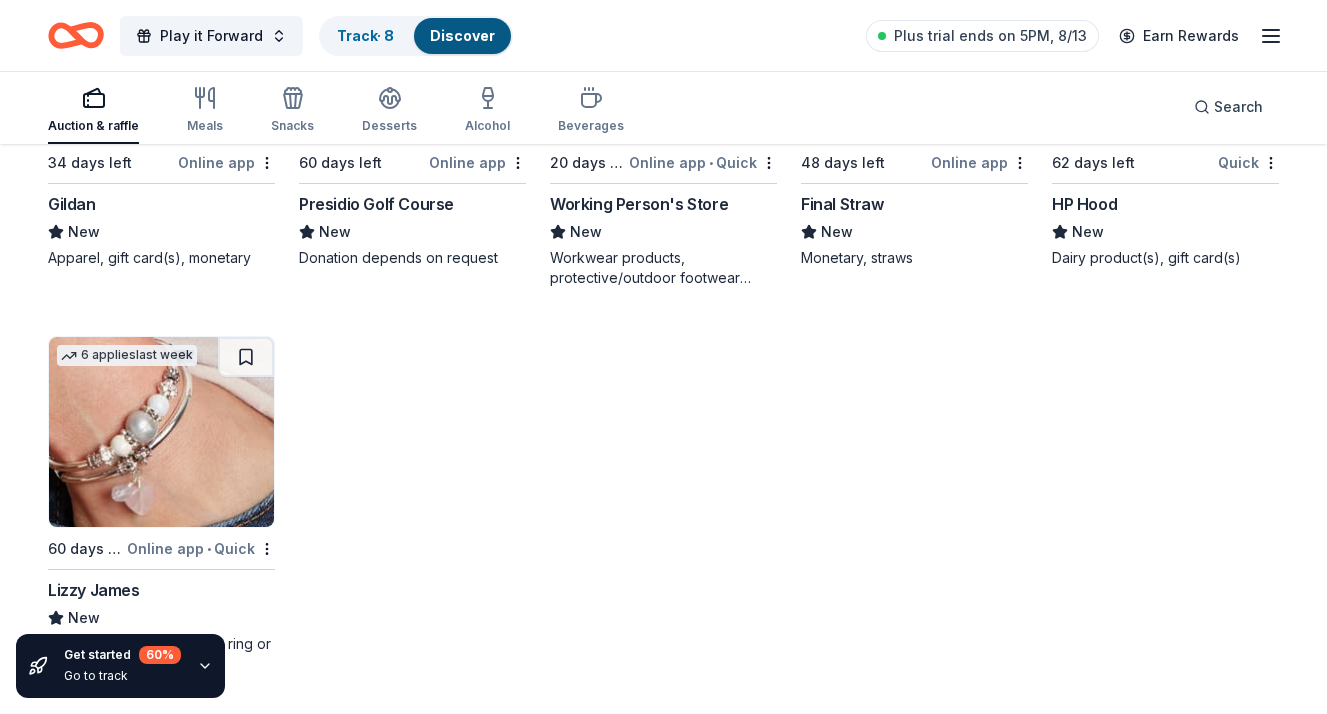 click 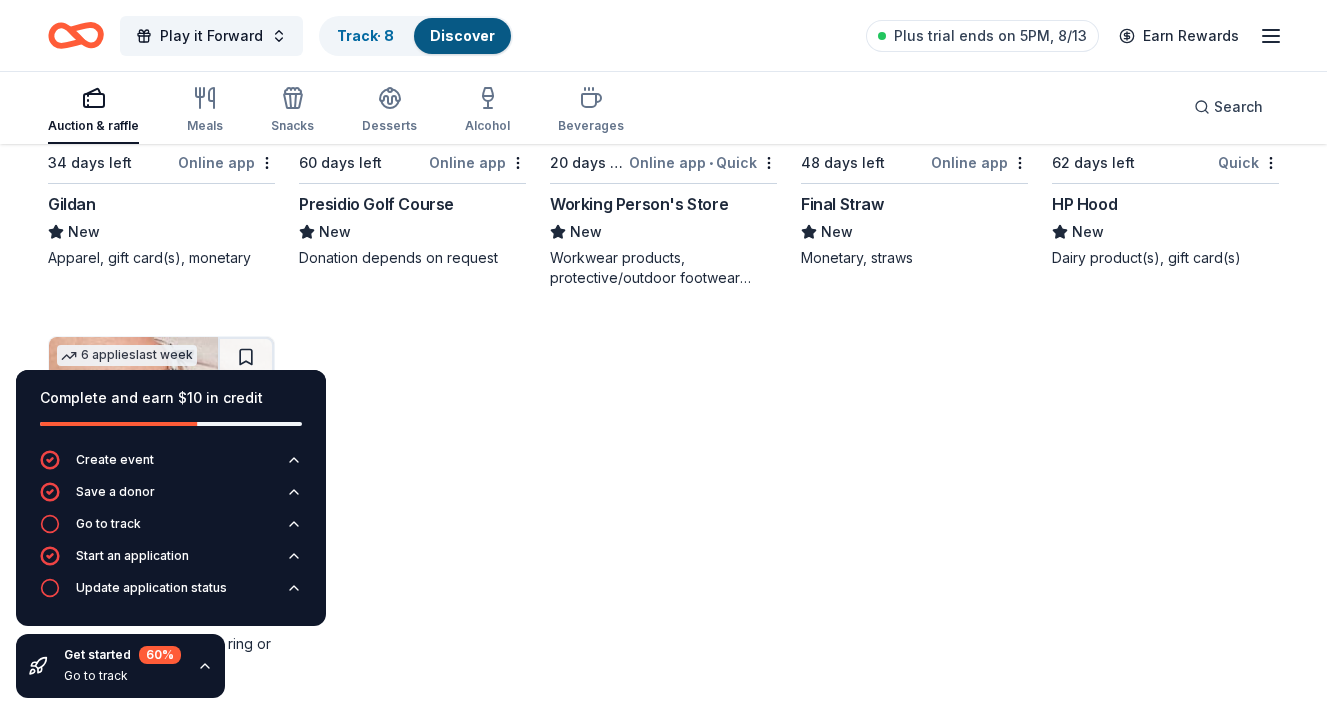click 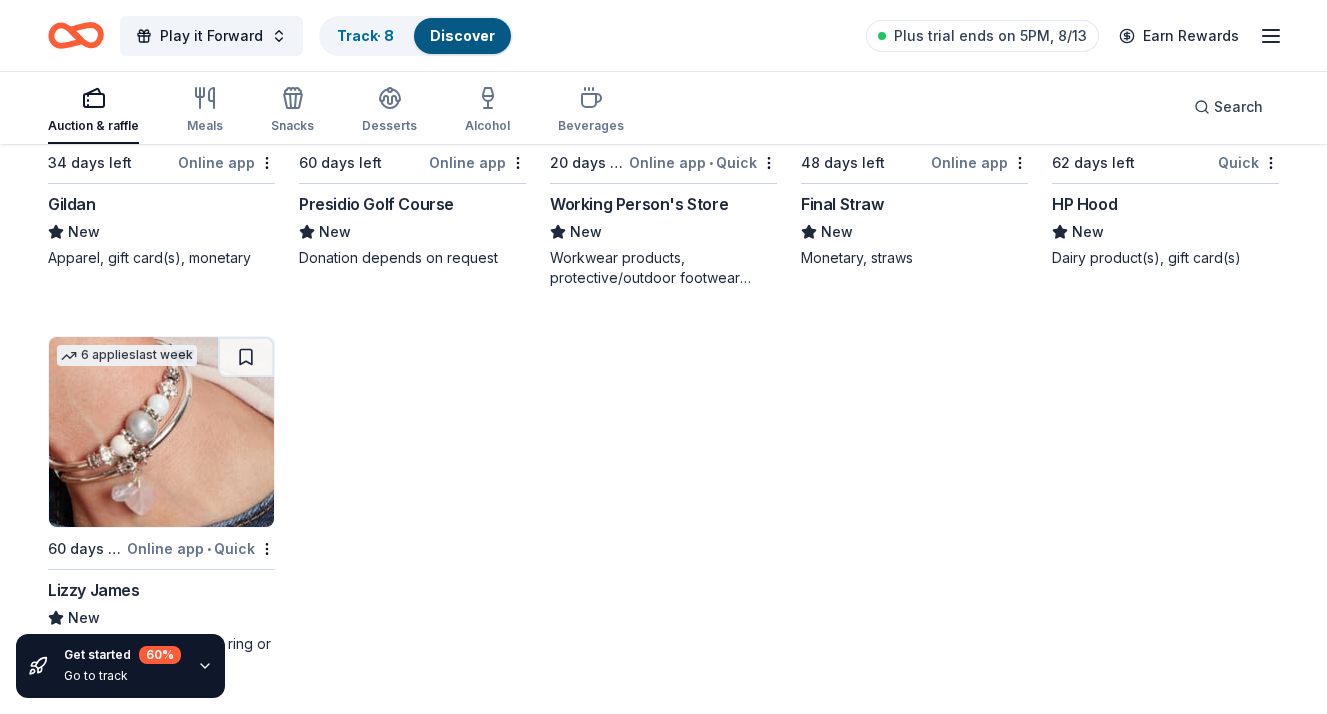 click at bounding box center [161, 432] 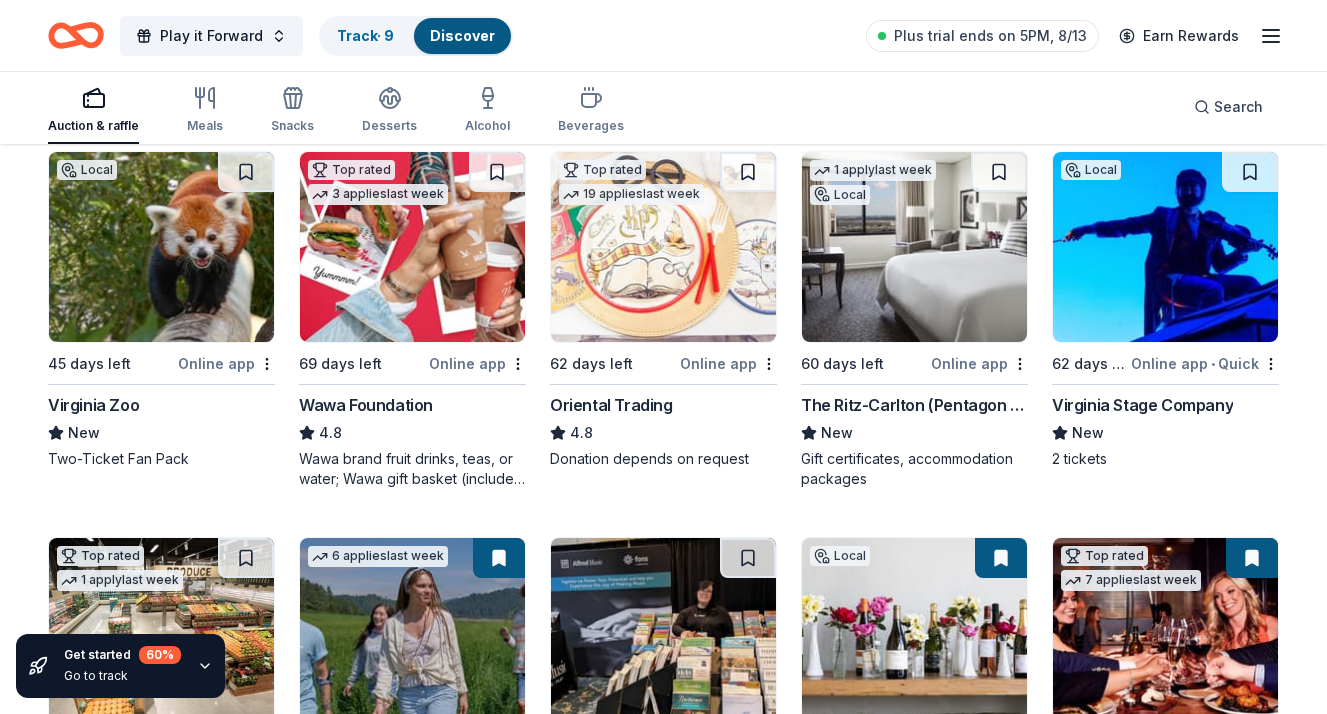 scroll, scrollTop: 219, scrollLeft: 0, axis: vertical 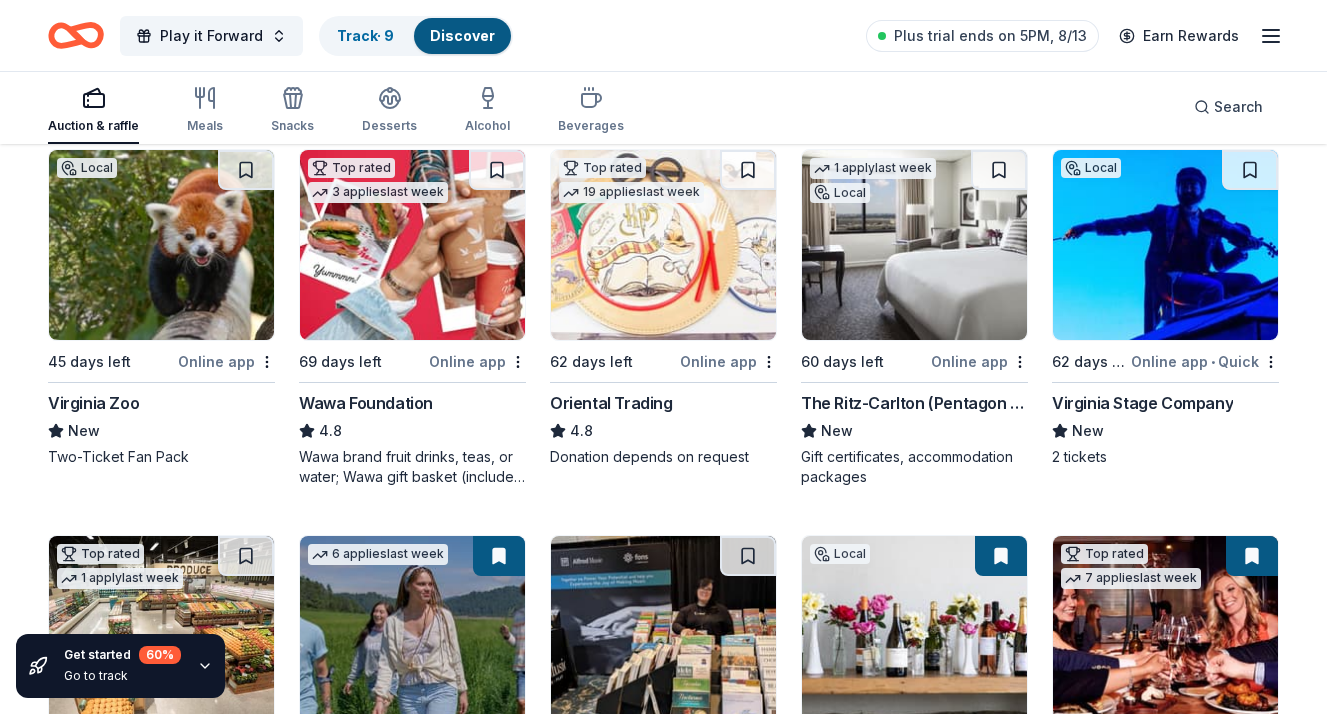 click at bounding box center (161, 245) 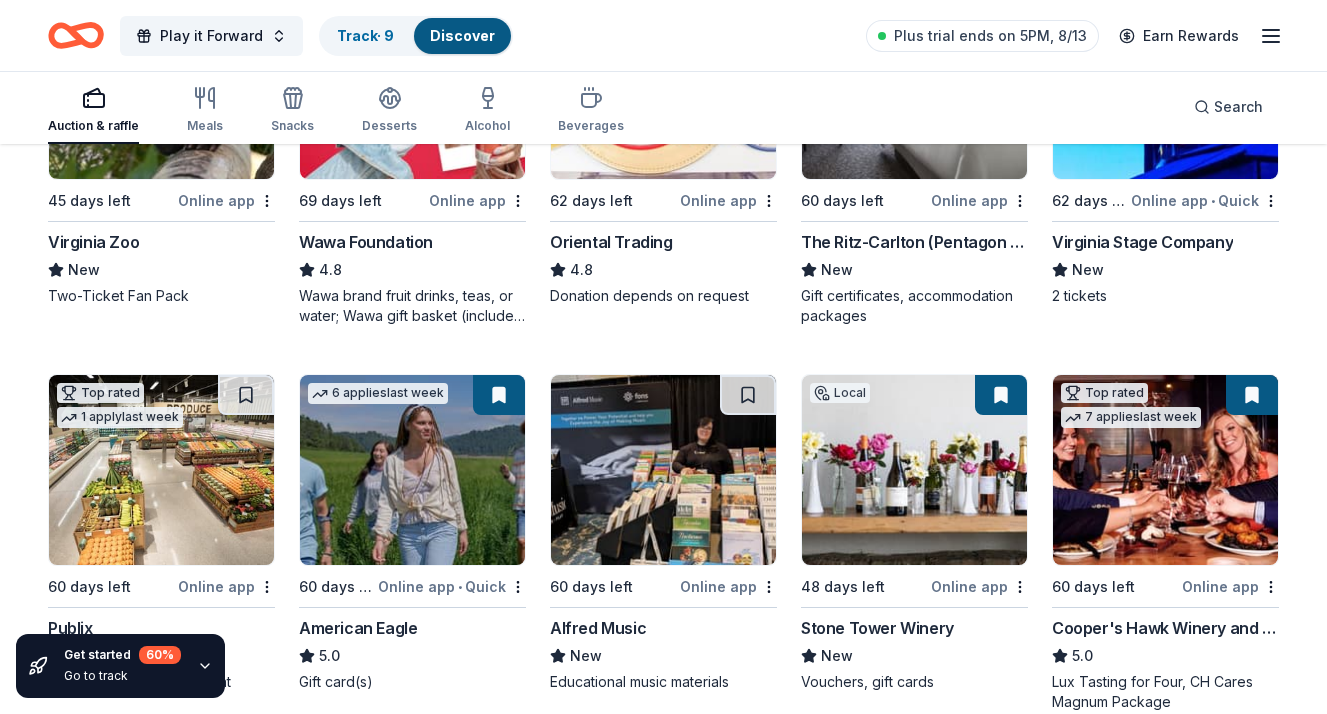 scroll, scrollTop: 0, scrollLeft: 0, axis: both 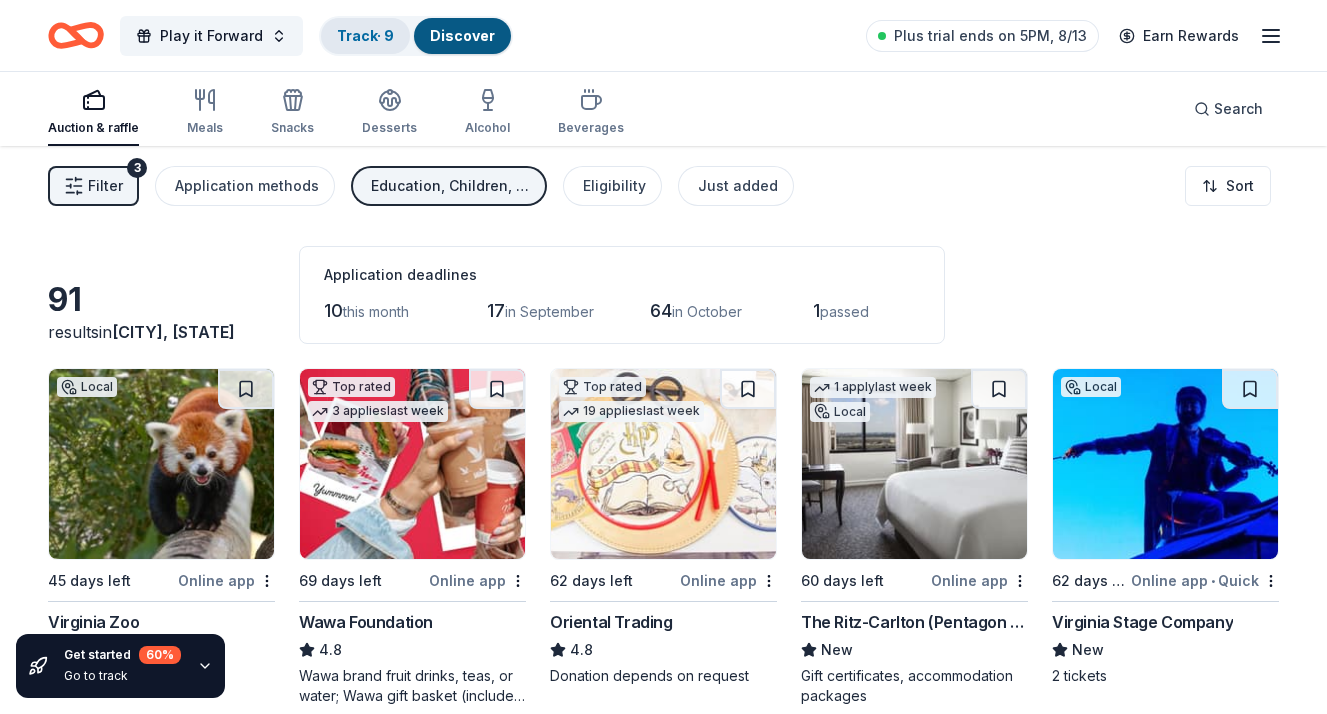 click on "Track  · 9" at bounding box center (365, 36) 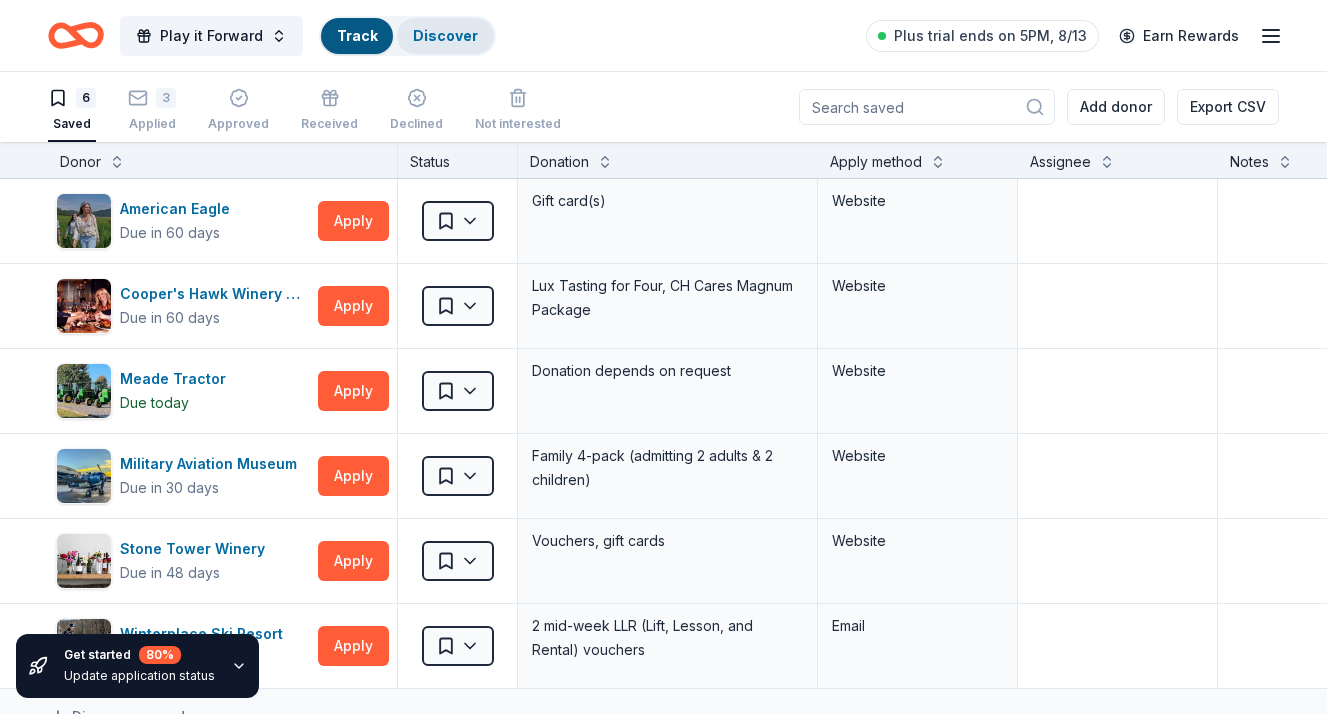 scroll, scrollTop: 1, scrollLeft: 0, axis: vertical 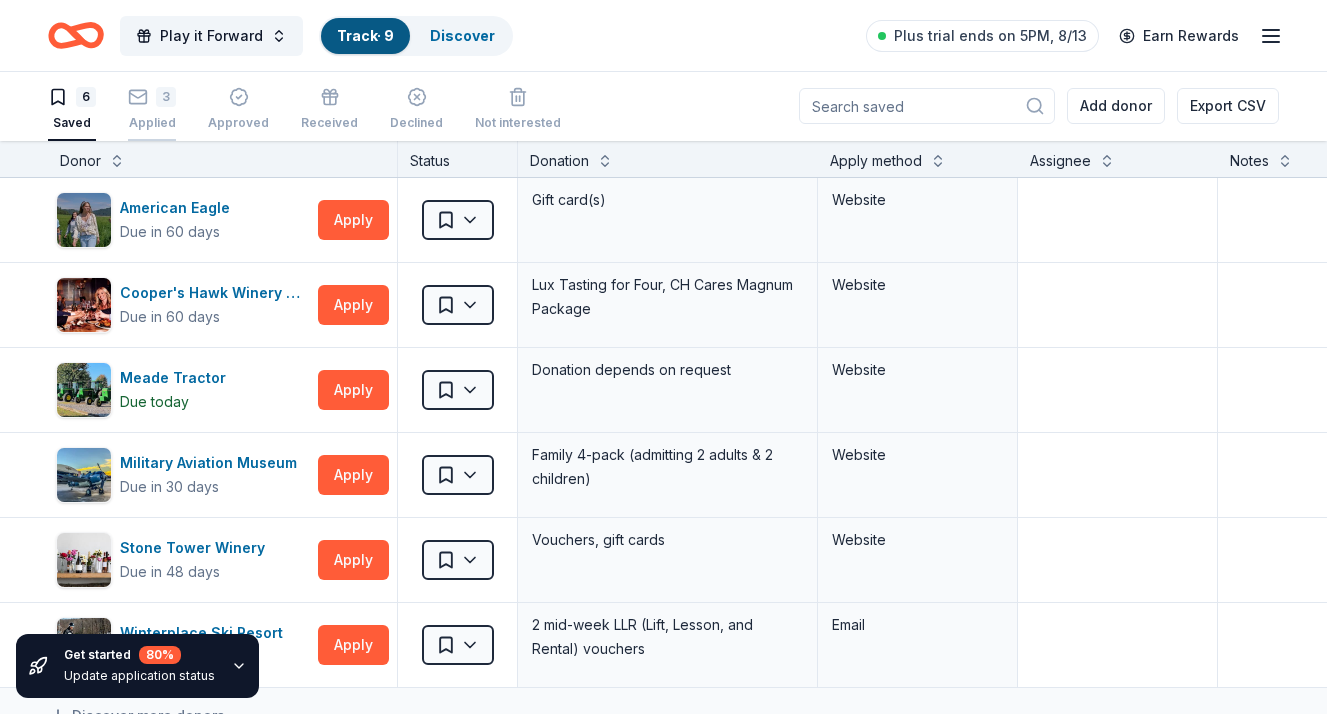 click on "3" at bounding box center (152, 97) 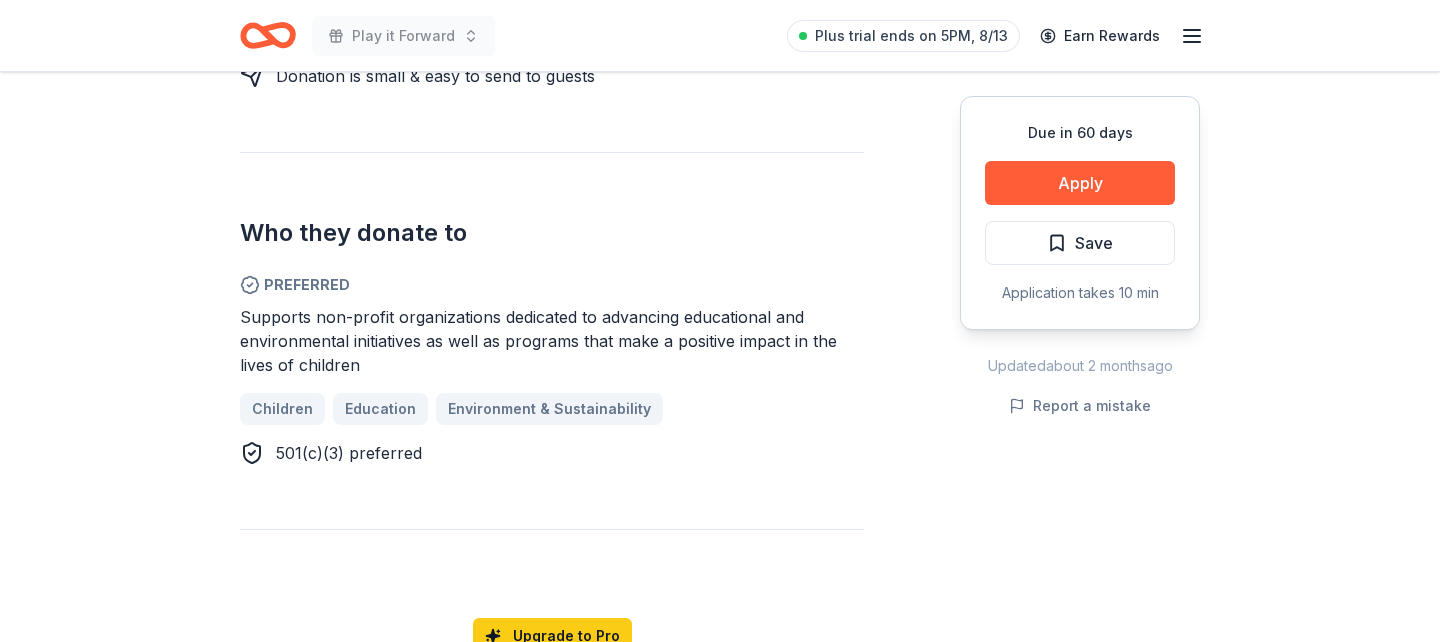 scroll, scrollTop: 1002, scrollLeft: 0, axis: vertical 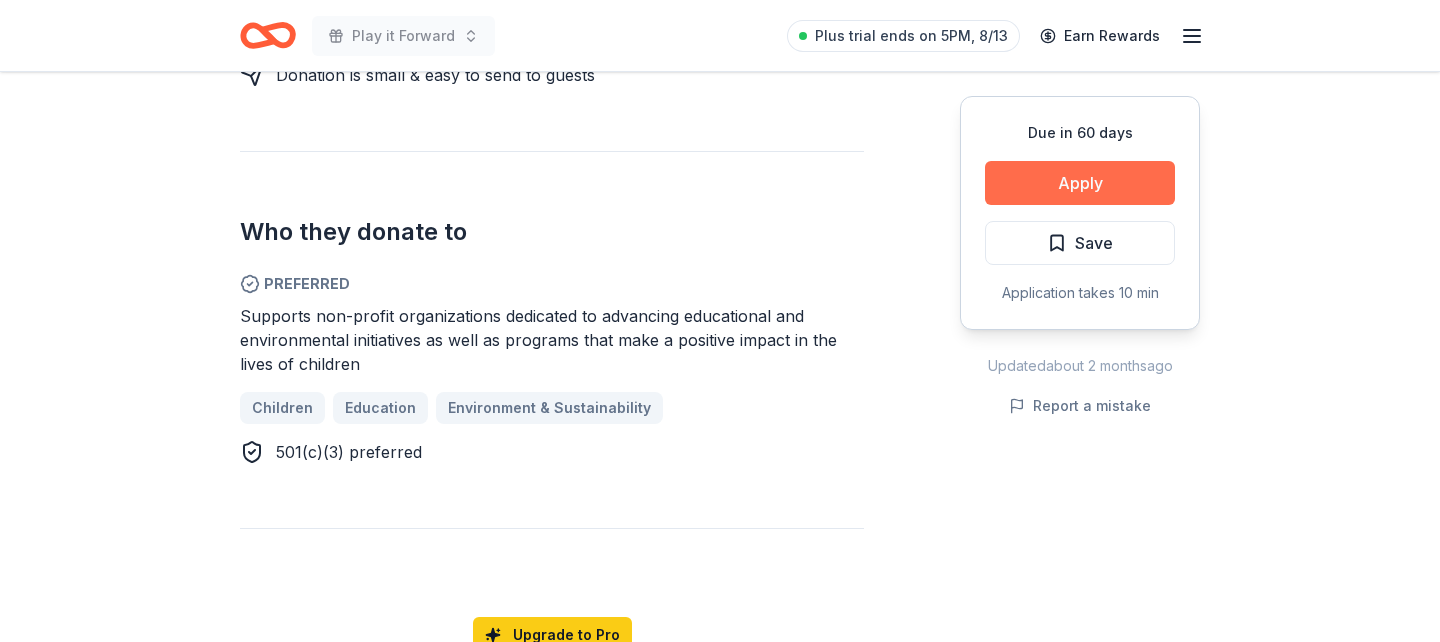 click on "Apply" at bounding box center [1080, 183] 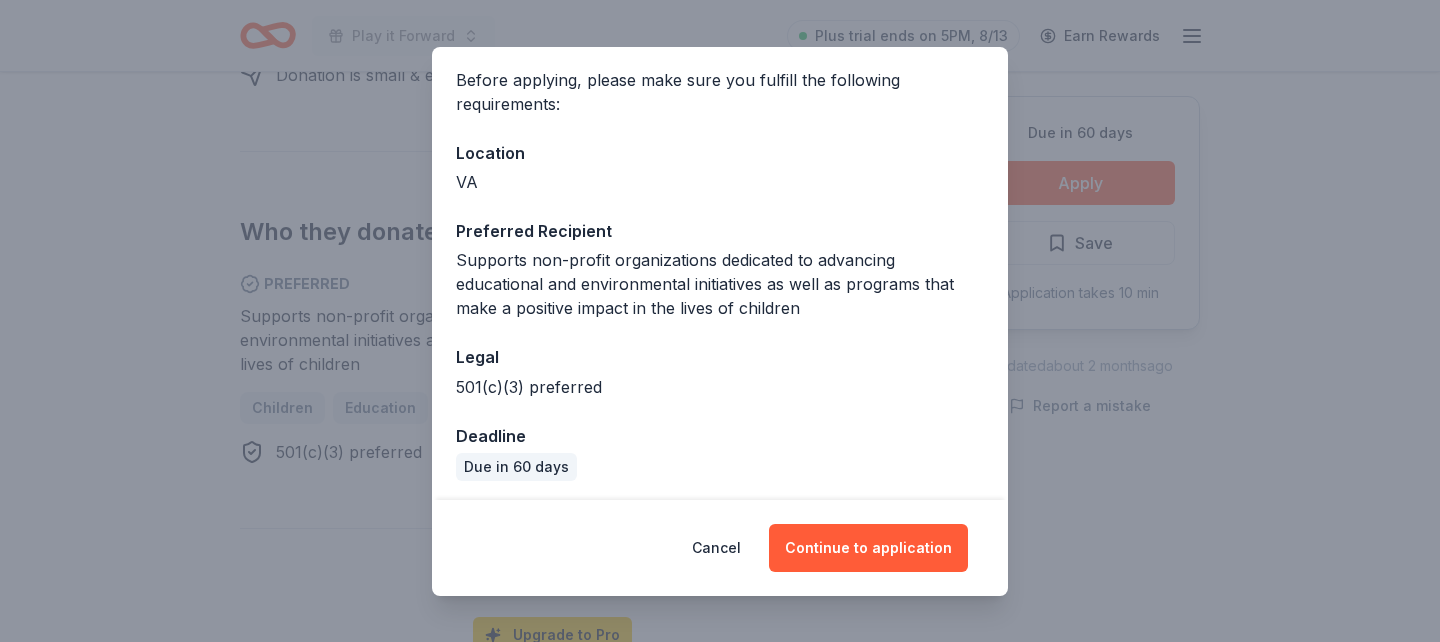 scroll, scrollTop: 151, scrollLeft: 0, axis: vertical 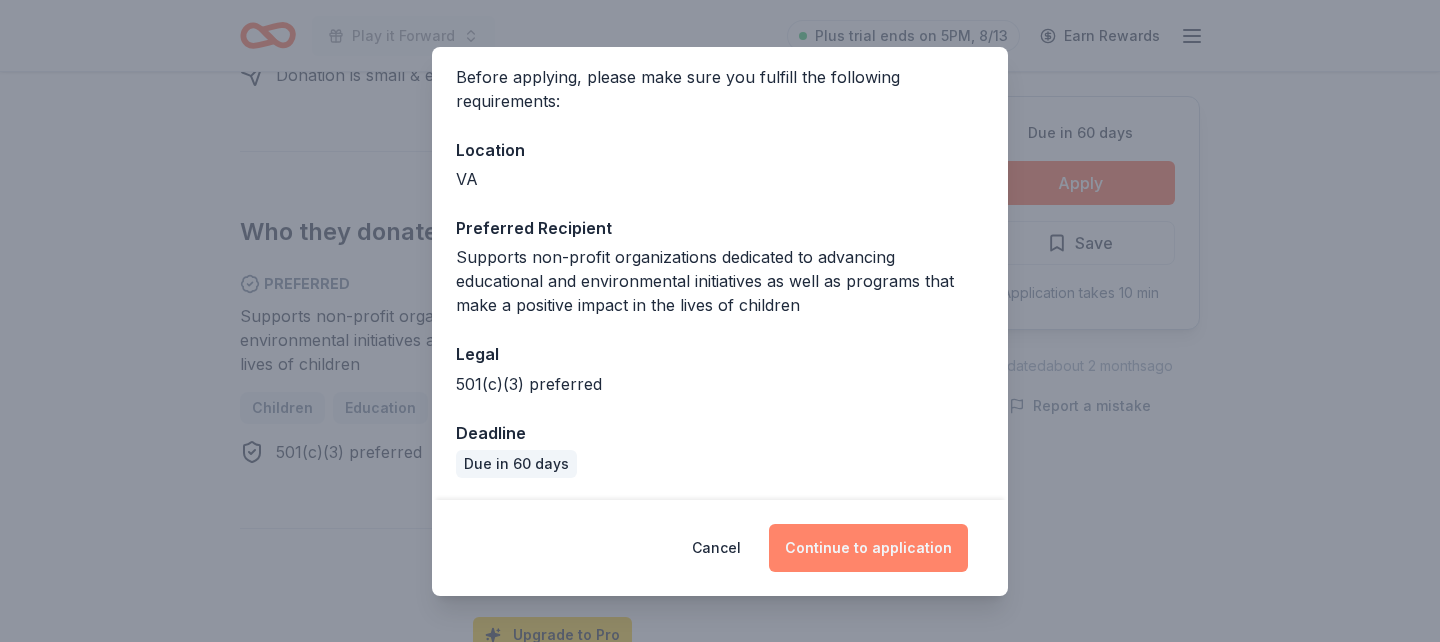 click on "Continue to application" at bounding box center [868, 548] 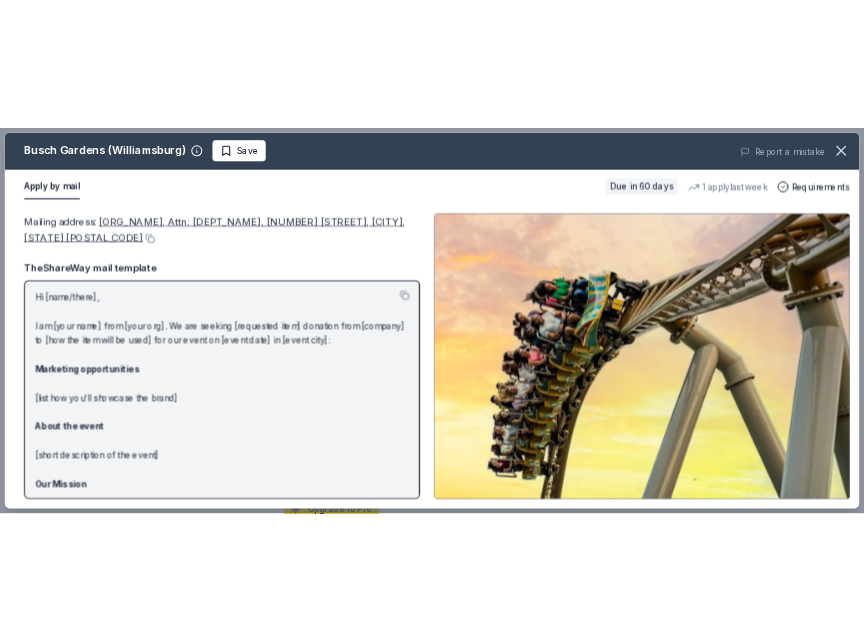 scroll, scrollTop: 0, scrollLeft: 0, axis: both 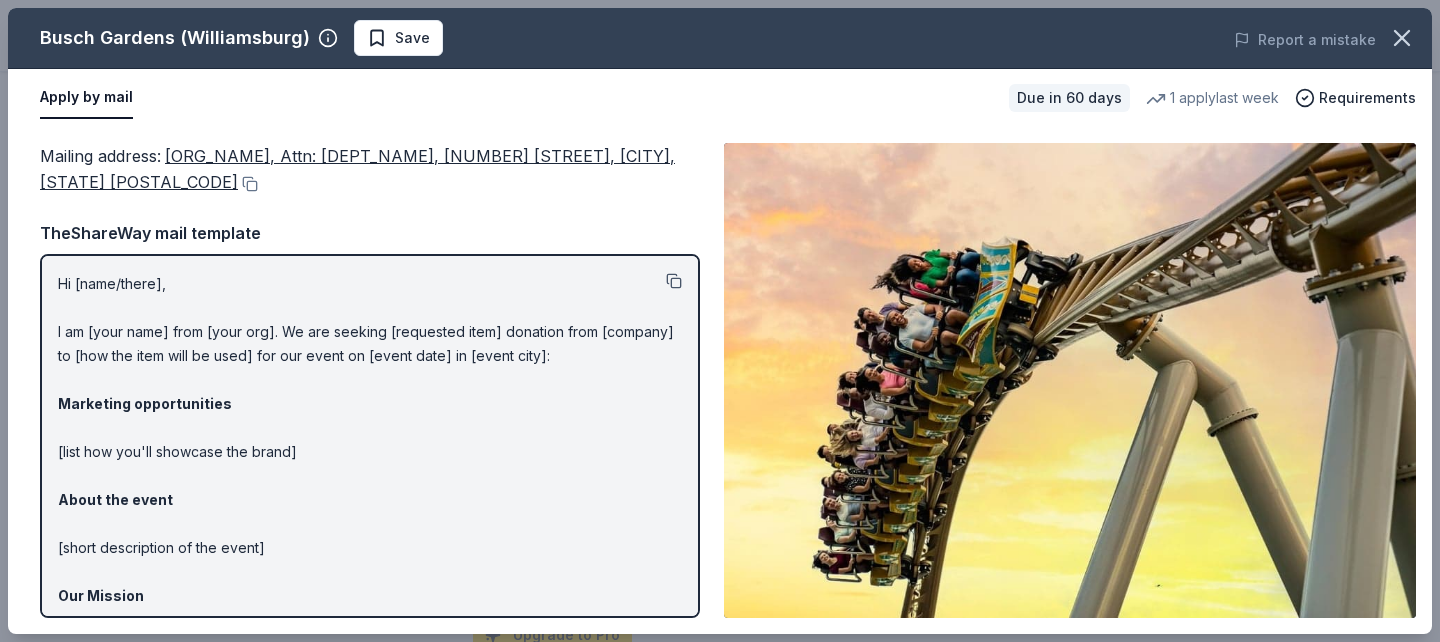 click at bounding box center [674, 281] 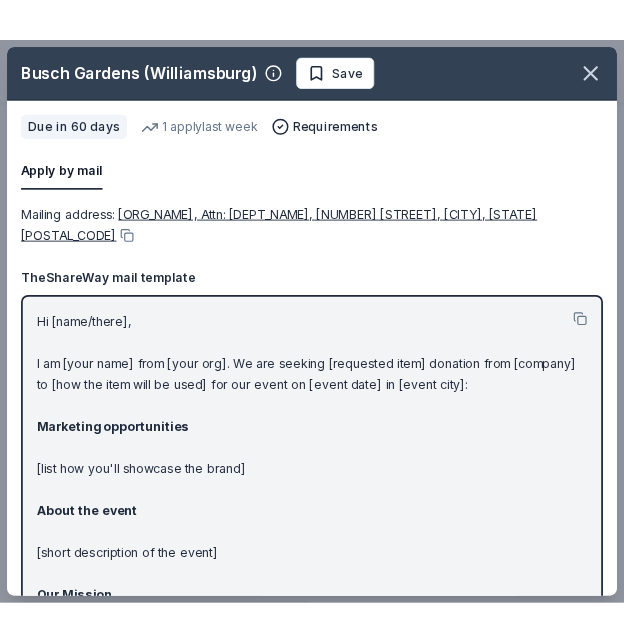 scroll, scrollTop: 1074, scrollLeft: 0, axis: vertical 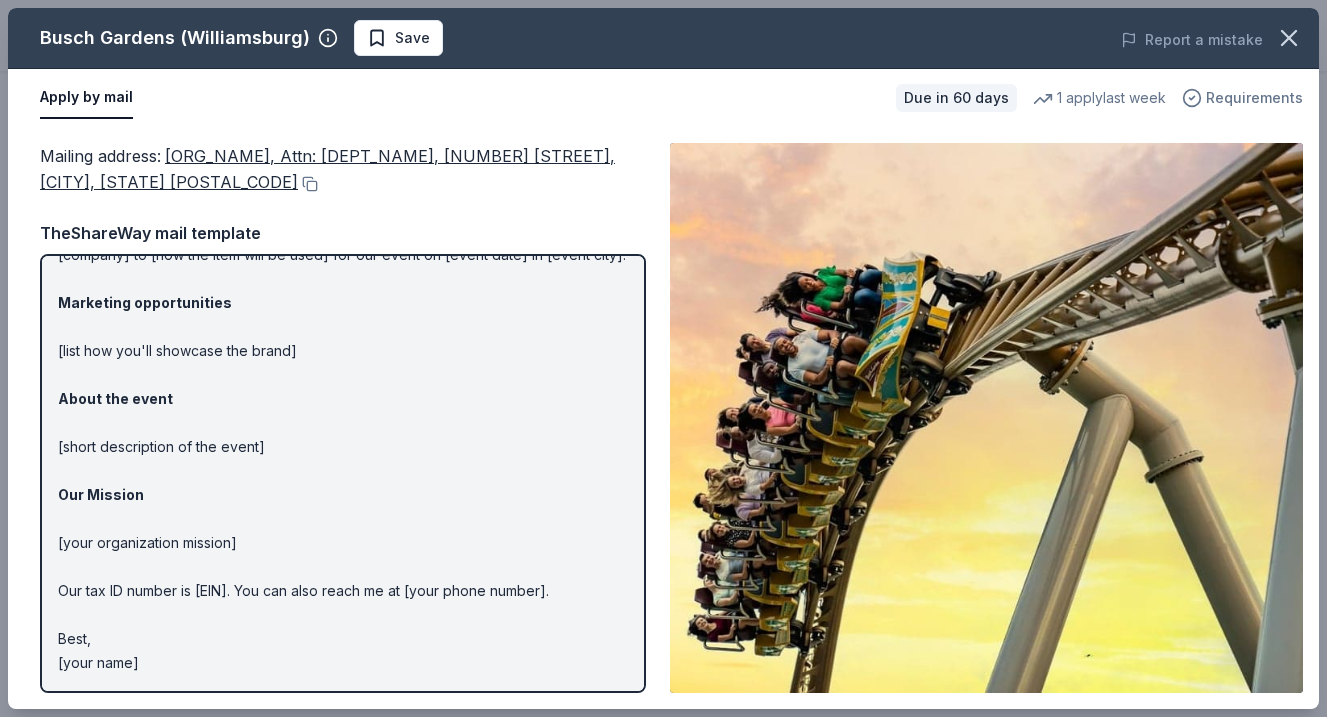 click on "Requirements" at bounding box center [1254, 98] 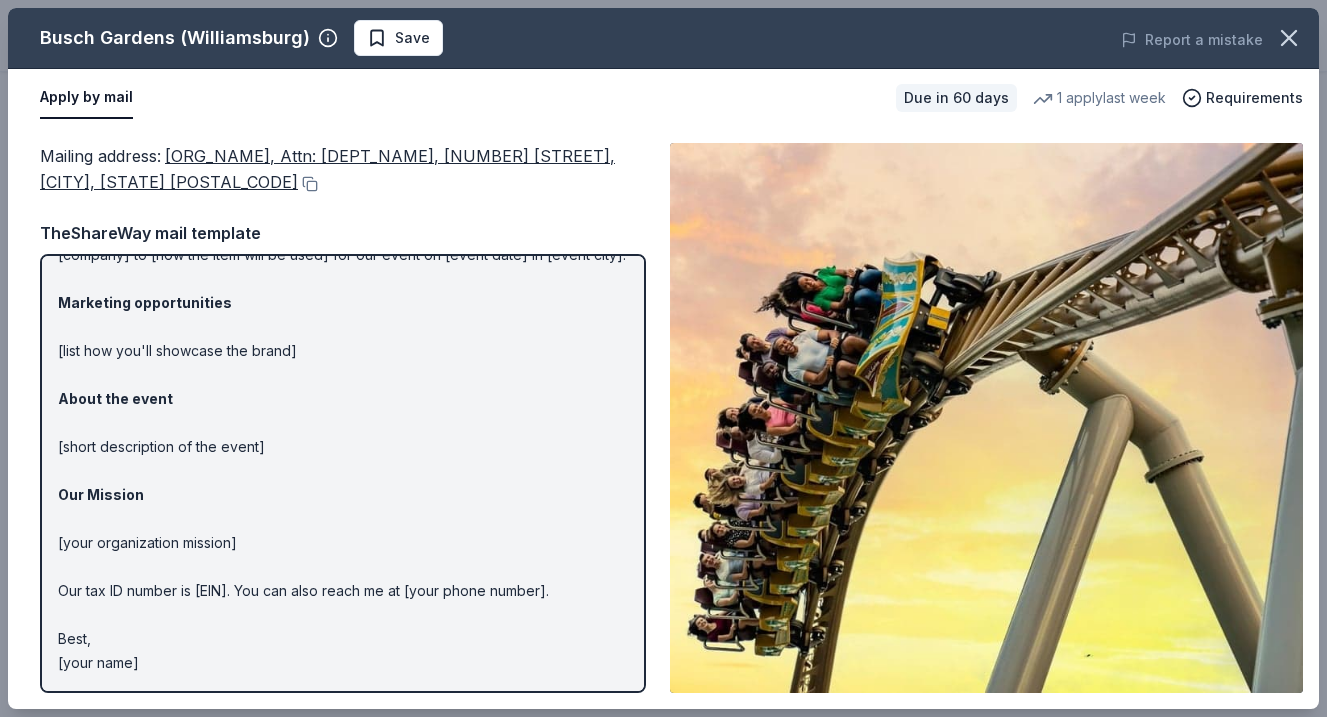 click on "Mailing address : Administration Office, Attn: Donations Committee, 1 Busch Gardens Blvd., Williamsburg, VA 23185 TheShareWay mail template Hi [name/there],
I am [your name] from [your org]. We are seeking [requested item] donation from [company] to [how the item will be used] for our event on [event date] in [event city]:
Marketing opportunities
[list how you'll showcase the brand]
About the event
[short description of the event]
Our Mission
[your organization mission]
Our tax ID number is [EIN]. You can also reach me at [your phone number].
Best,
[your name]" at bounding box center (343, 418) 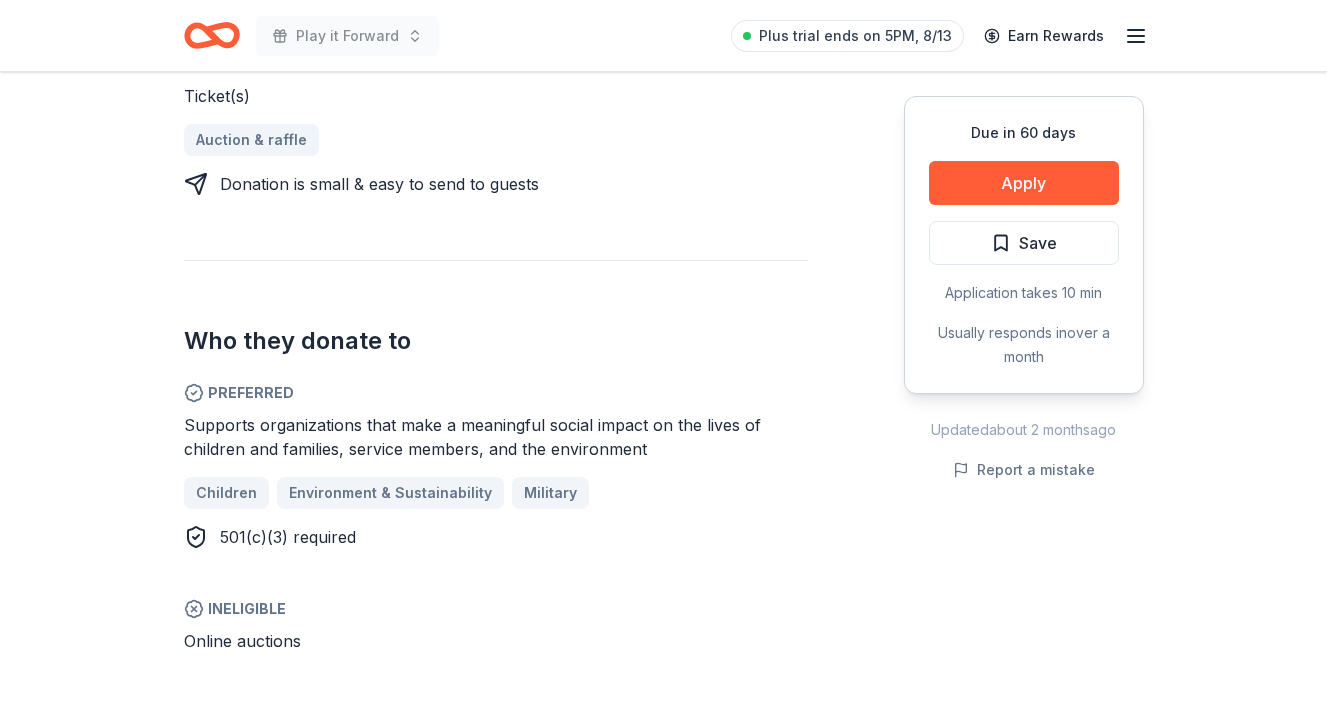 scroll, scrollTop: 872, scrollLeft: 0, axis: vertical 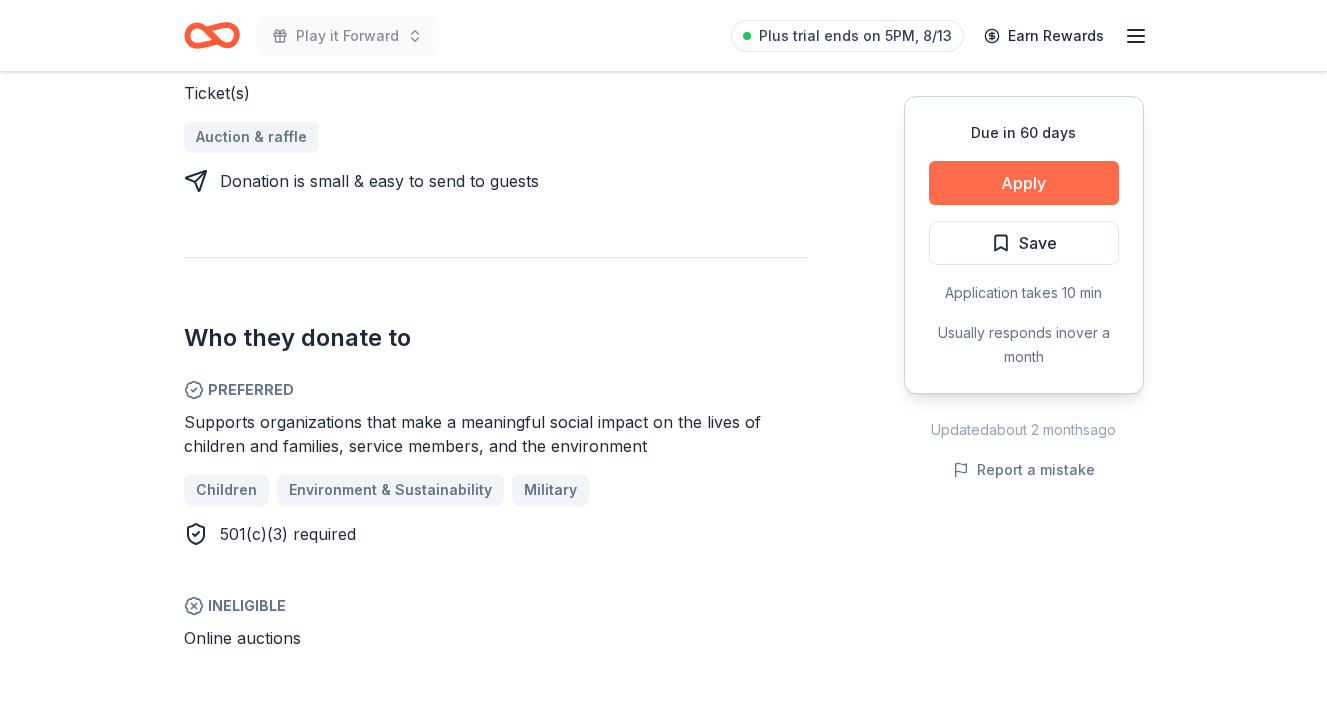 click on "Apply" at bounding box center [1024, 183] 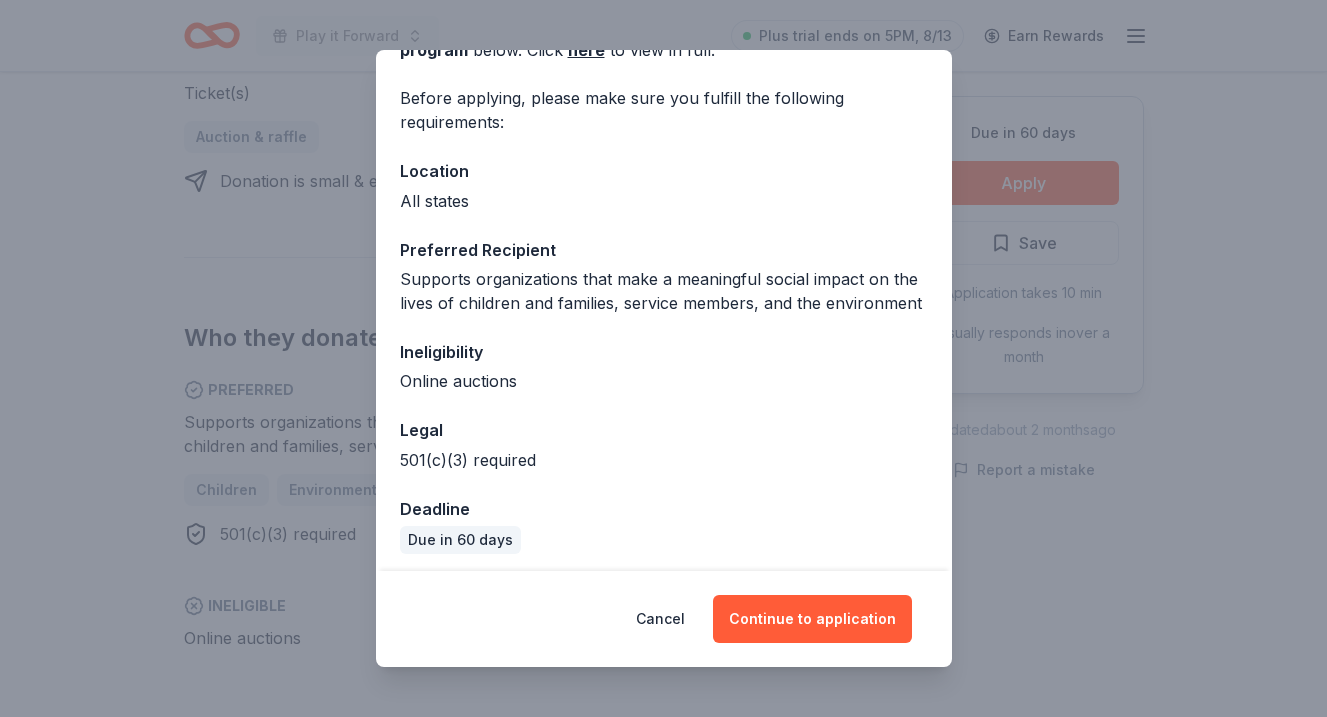 scroll, scrollTop: 140, scrollLeft: 0, axis: vertical 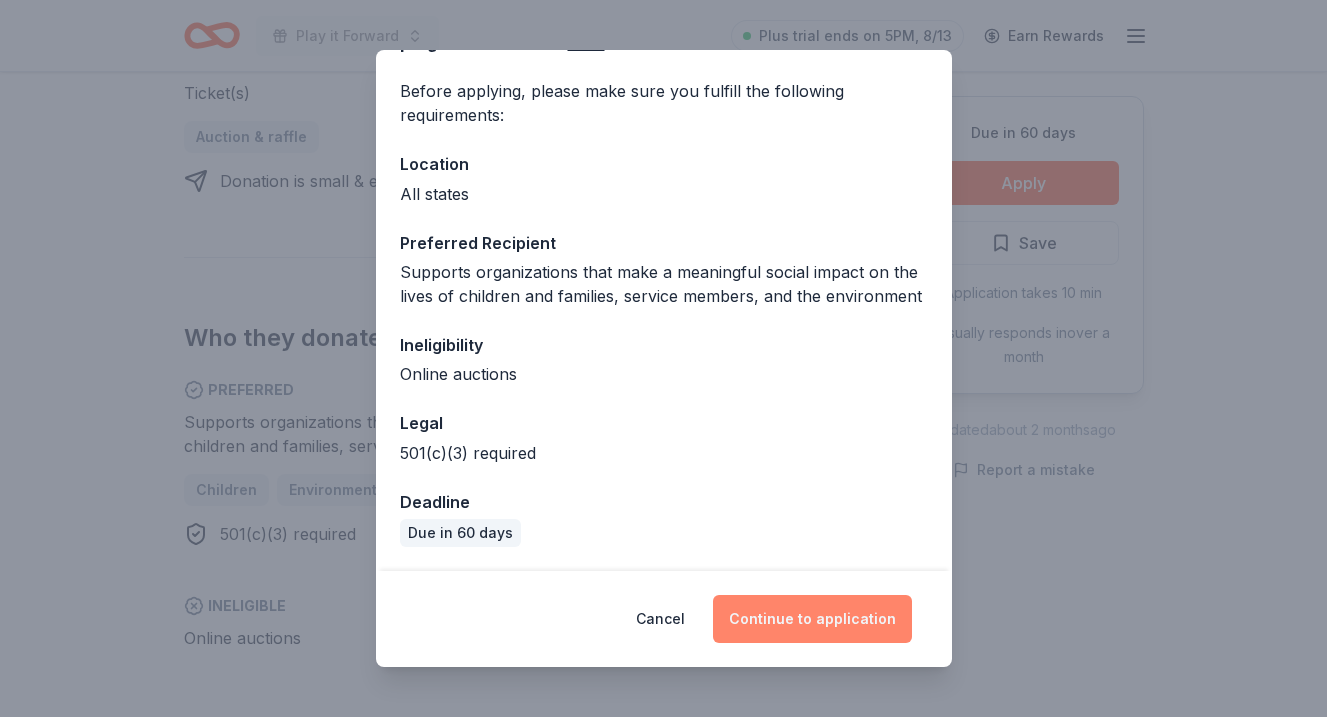 click on "Continue to application" at bounding box center [812, 619] 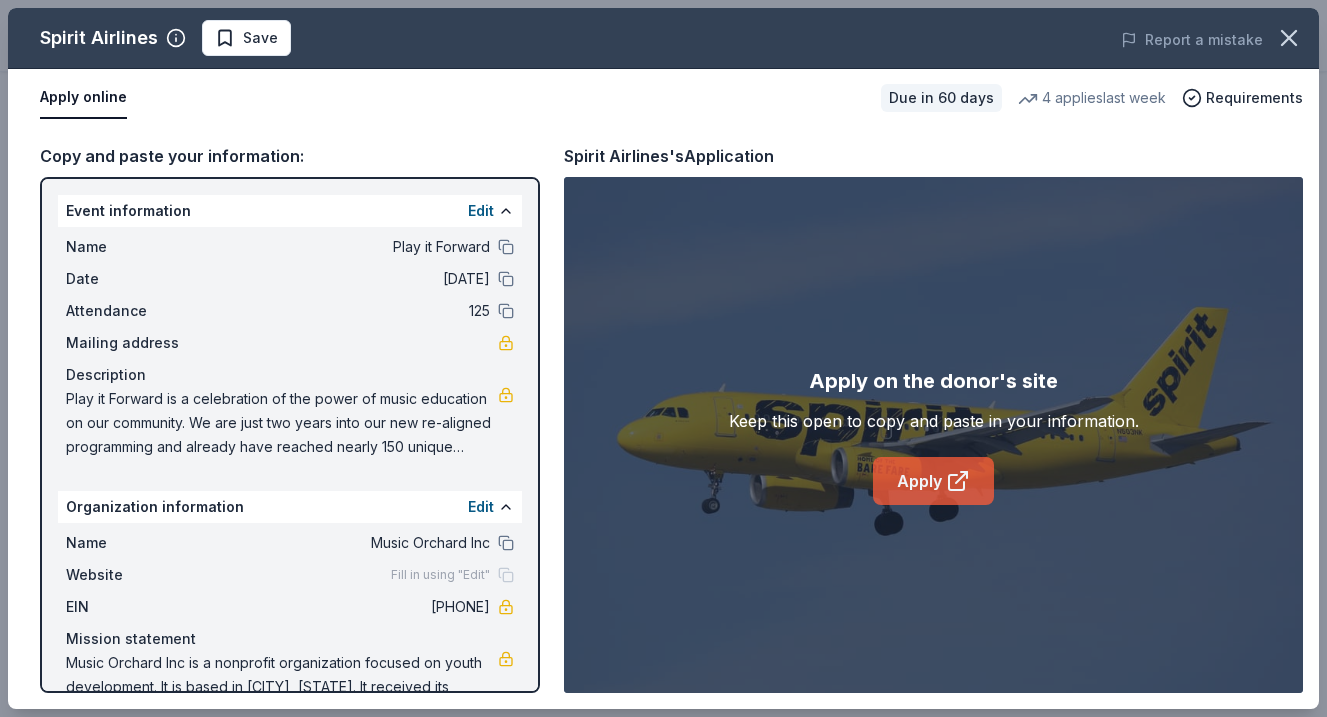 click on "Apply" at bounding box center (933, 481) 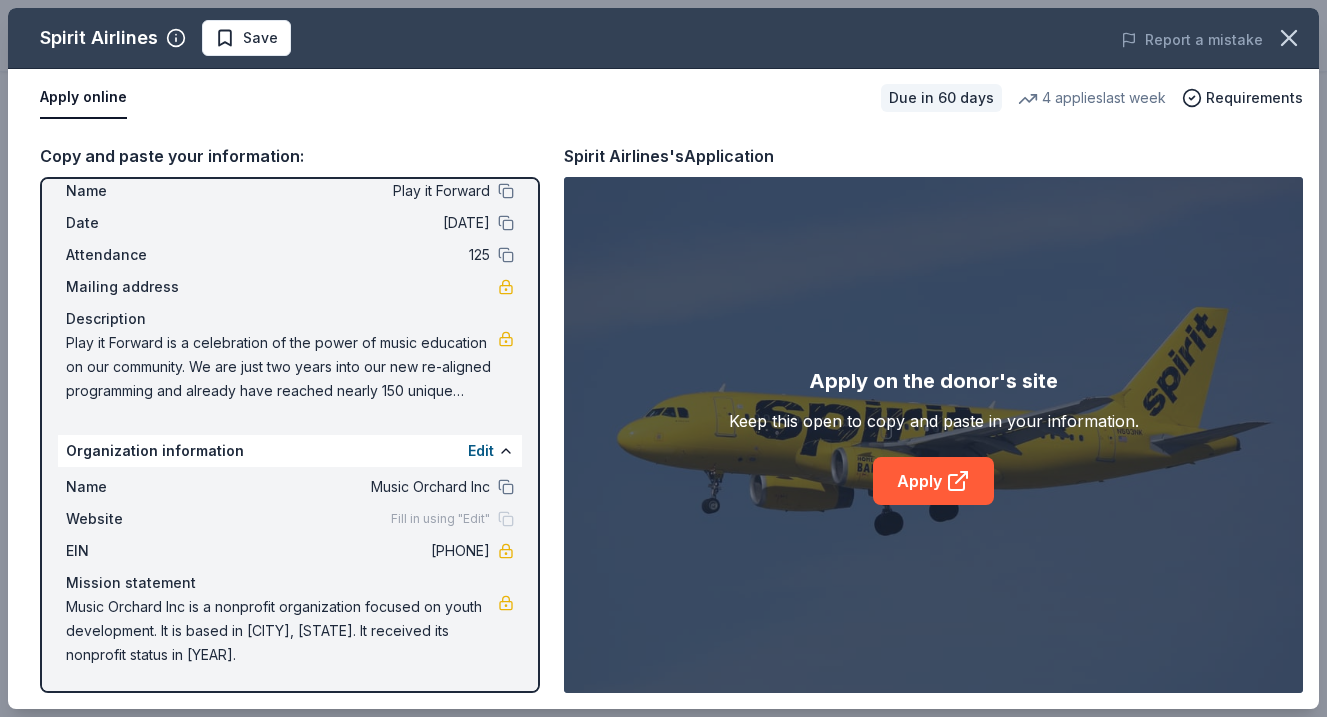 scroll, scrollTop: 0, scrollLeft: 0, axis: both 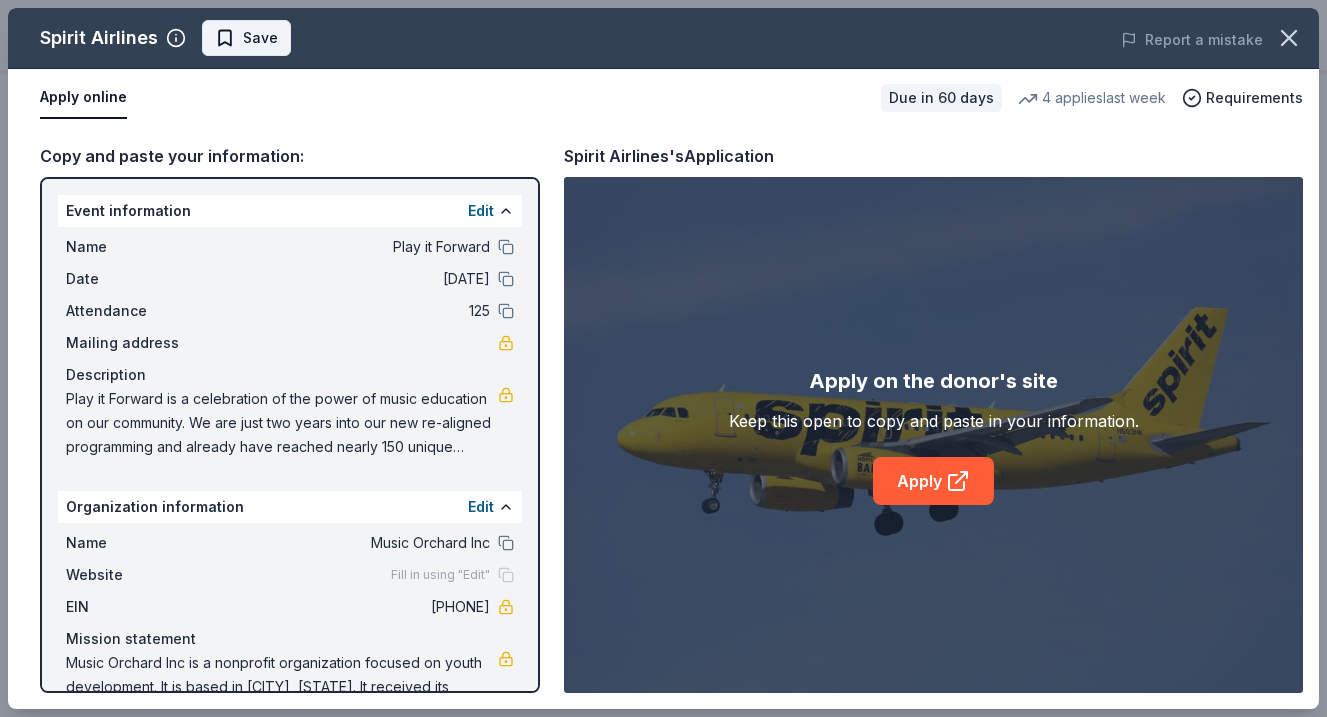 click on "Save" at bounding box center [260, 38] 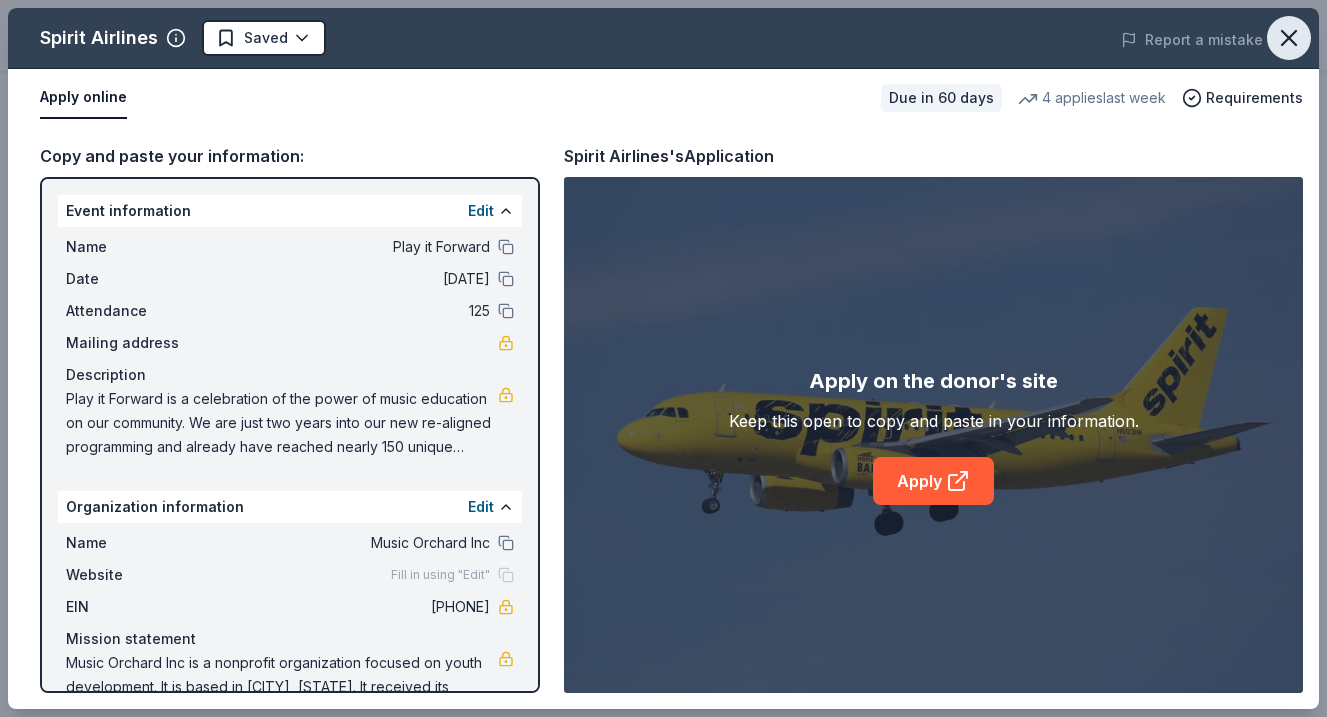 click 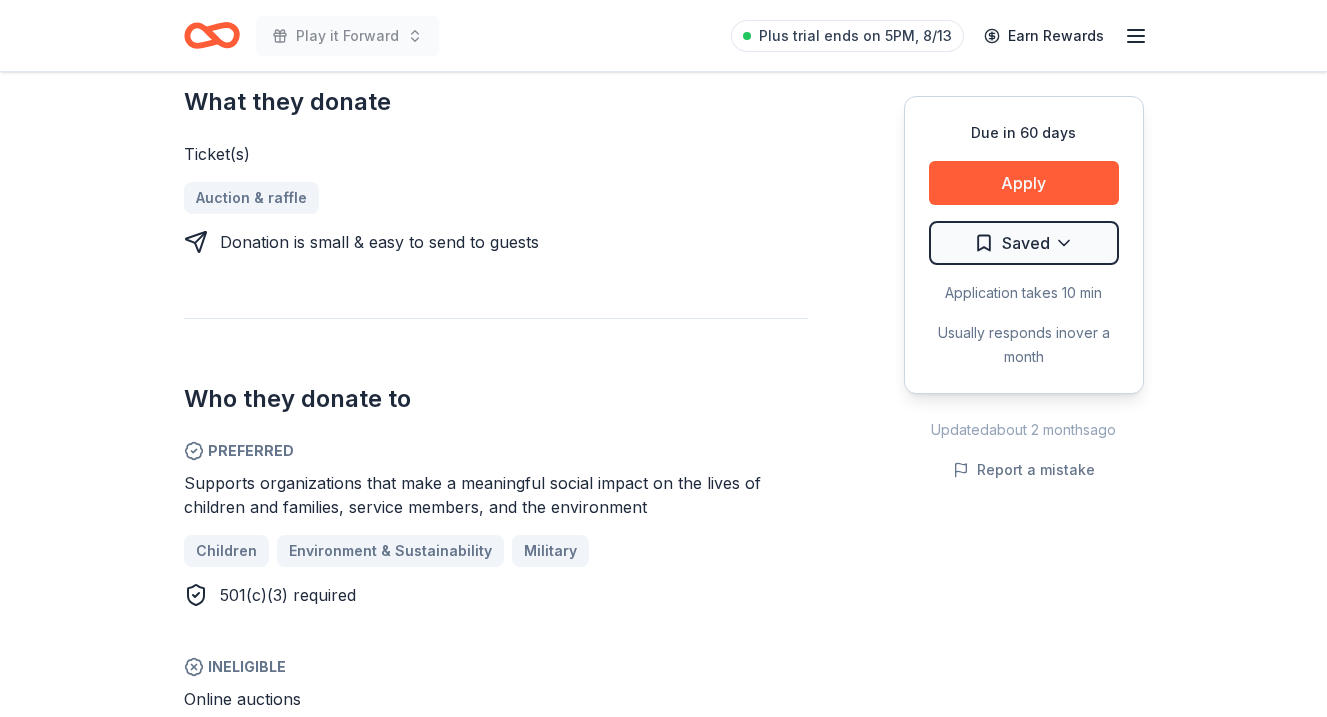 scroll, scrollTop: 804, scrollLeft: 0, axis: vertical 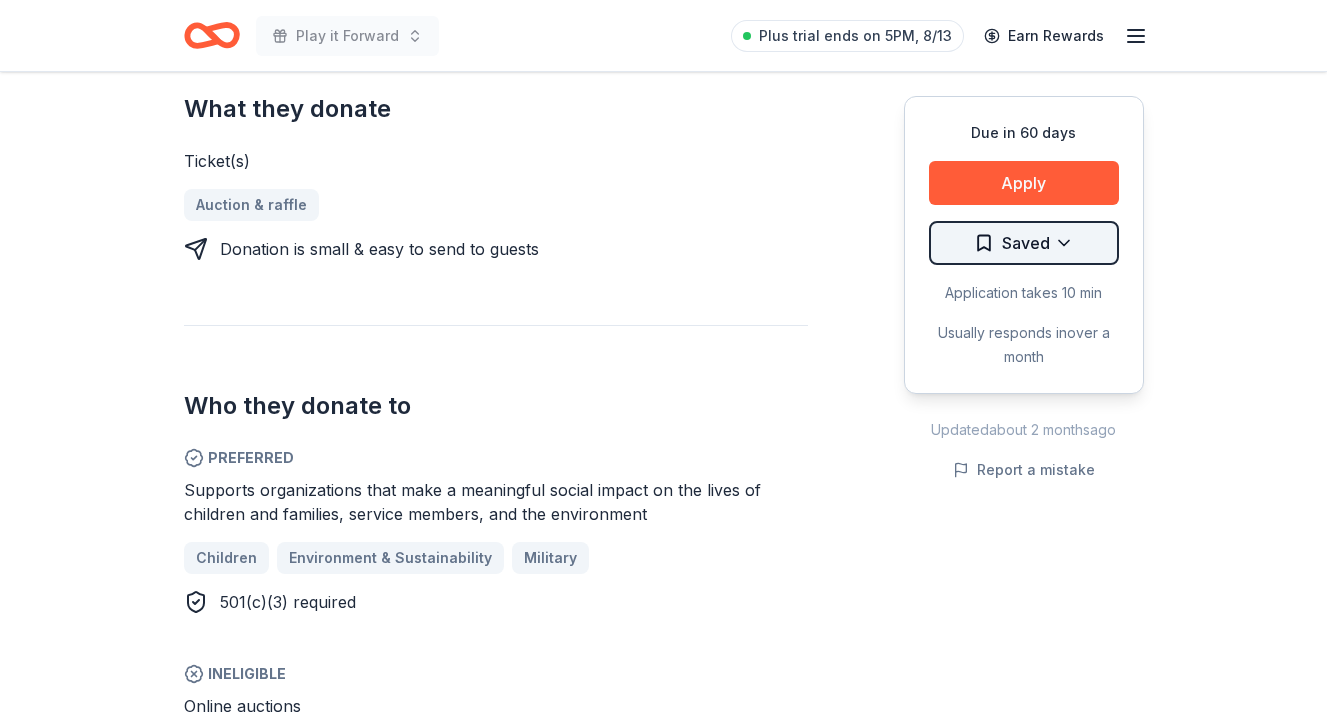 click on "Play it Forward Plus trial ends on 5PM, 8/13 Earn Rewards Due in 60 days Share Spirit Airlines New 4   applies  last week approval rate Share Donating in all states Spirit Airlines, Inc. is an affordable American carrier headquartered in Miramar, Florida. What they donate Ticket(s) Auction & raffle Donation is small & easy to send to guests Who they donate to  Preferred Supports organizations that make a meaningful social impact on the lives of children and families, service members, and the environment Children Environment & Sustainability Military 501(c)(3) required  Ineligible Online auctions approval rate 20 % approved 30 % declined 50 % no response Upgrade to Pro to view approval rates and average donation values Due in 60 days Apply Saved Application takes 10 min Usually responds in  over a month Updated  about 2 months  ago Report a mistake New Be the first to review this company! Leave a review Similar donors 2   applies  last week Local 30 days left Online app Philadelphia Flyers New 2   applies New" at bounding box center (663, -446) 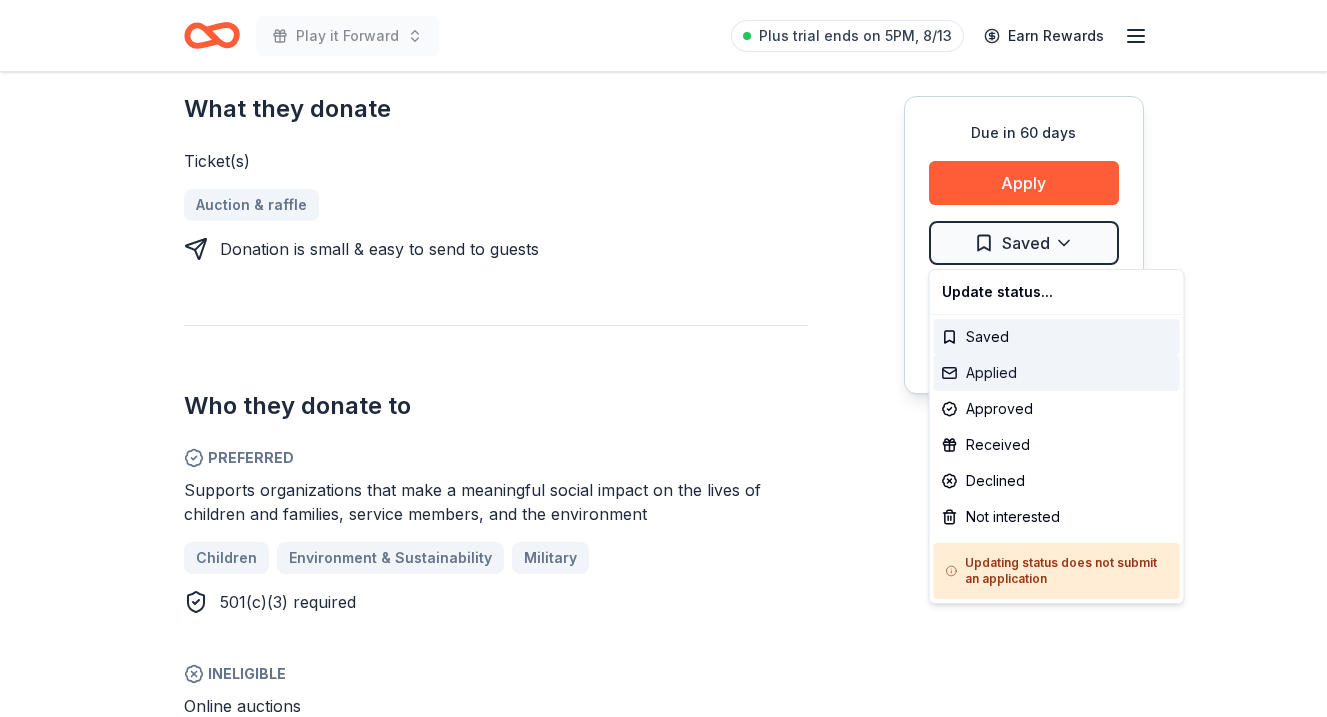 click on "Applied" at bounding box center (1057, 373) 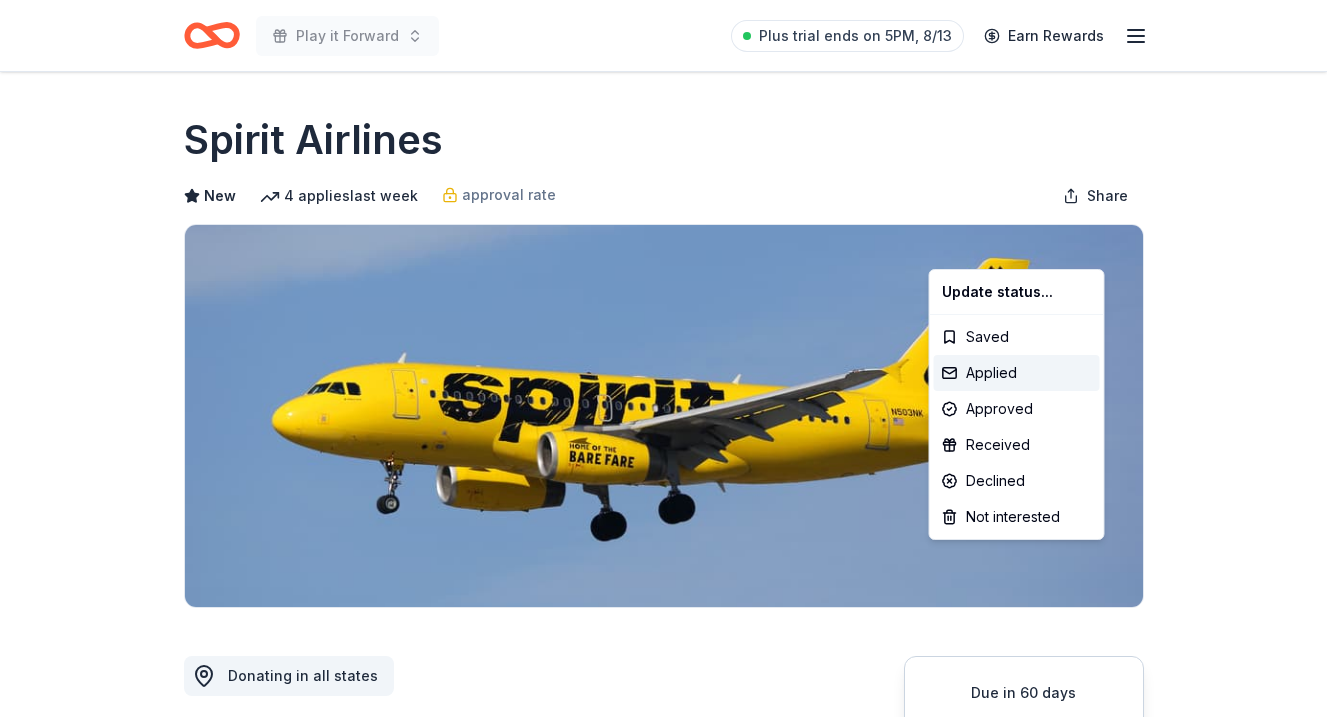 scroll, scrollTop: 0, scrollLeft: 0, axis: both 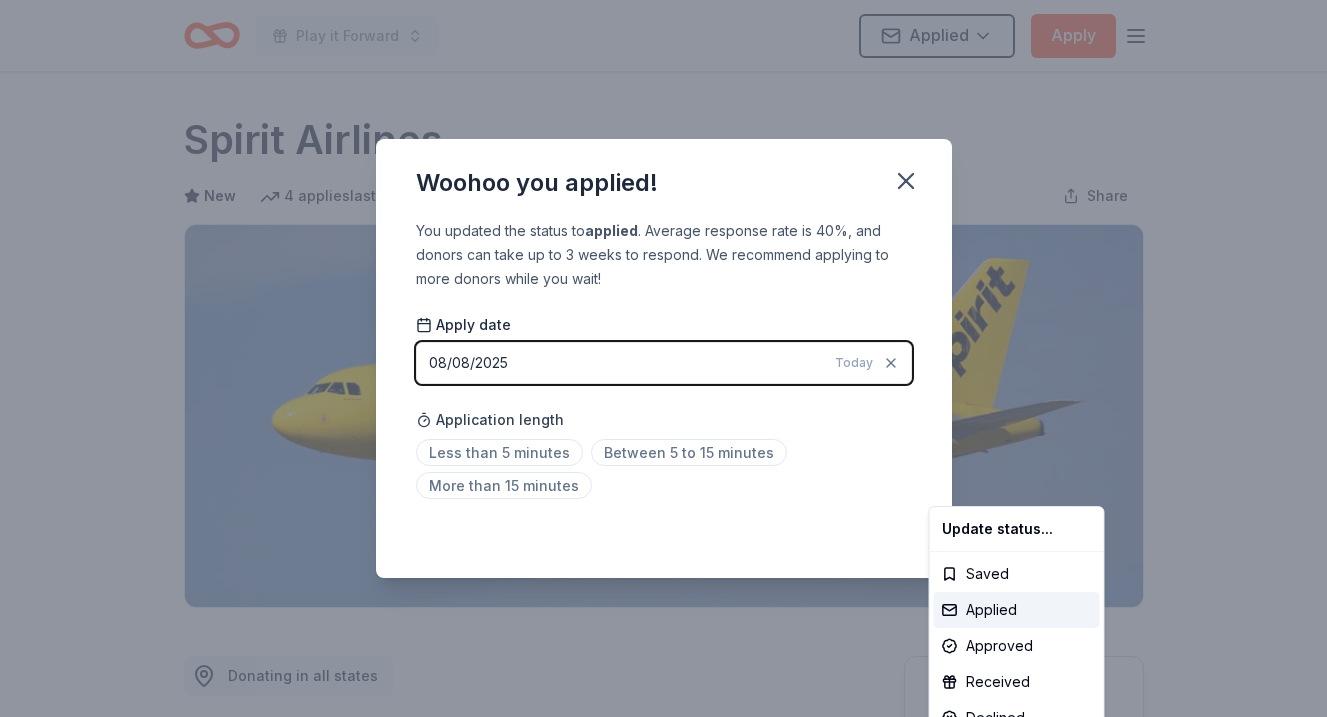 click on "Play it Forward Applied Apply Due in 60 days Share Spirit Airlines New 4   applies  last week approval rate Share Donating in all states Spirit Airlines, Inc. is an affordable American carrier headquartered in Miramar, Florida. What they donate Ticket(s) Auction & raffle Donation is small & easy to send to guests Who they donate to  Preferred Supports organizations that make a meaningful social impact on the lives of children and families, service members, and the environment Children Environment & Sustainability Military 501(c)(3) required  Ineligible Online auctions approval rate 20 % approved 30 % declined 50 % no response Upgrade to Pro to view approval rates and average donation values Due in 60 days Apply Applied Application takes 10 min Usually responds in  over a month Updated  about 2 months  ago Report a mistake New Be the first to review this company! Leave a review Similar donors 2   applies  last week Local 30 days left Online app Philadelphia Flyers New Autographed memorabilia 2   applies New 1" at bounding box center (663, 358) 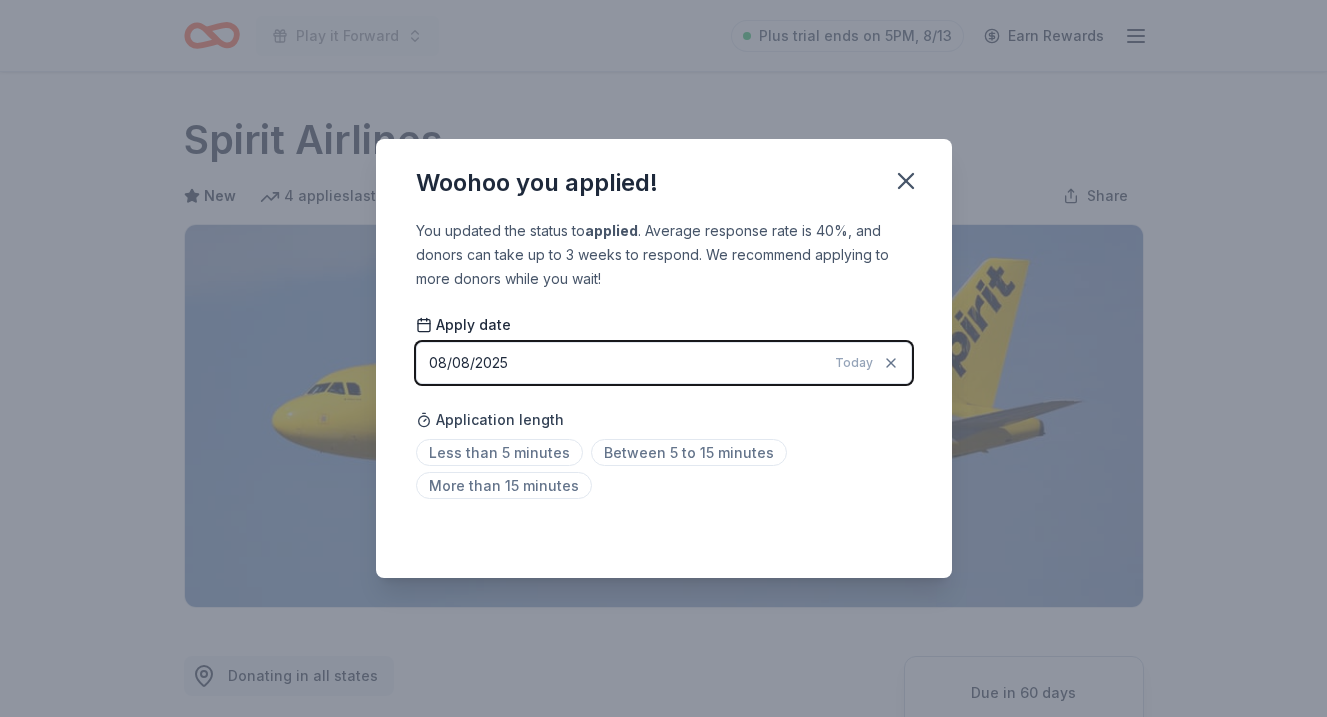 scroll, scrollTop: 444, scrollLeft: 0, axis: vertical 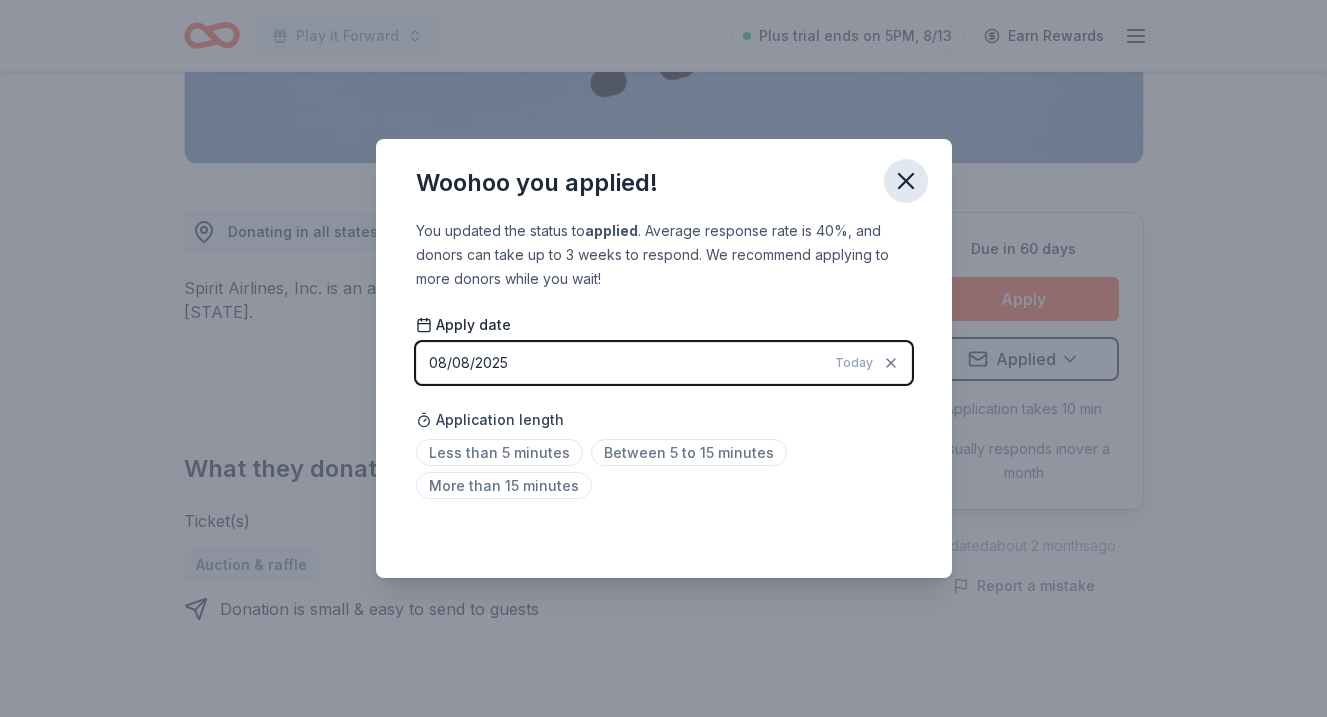 click 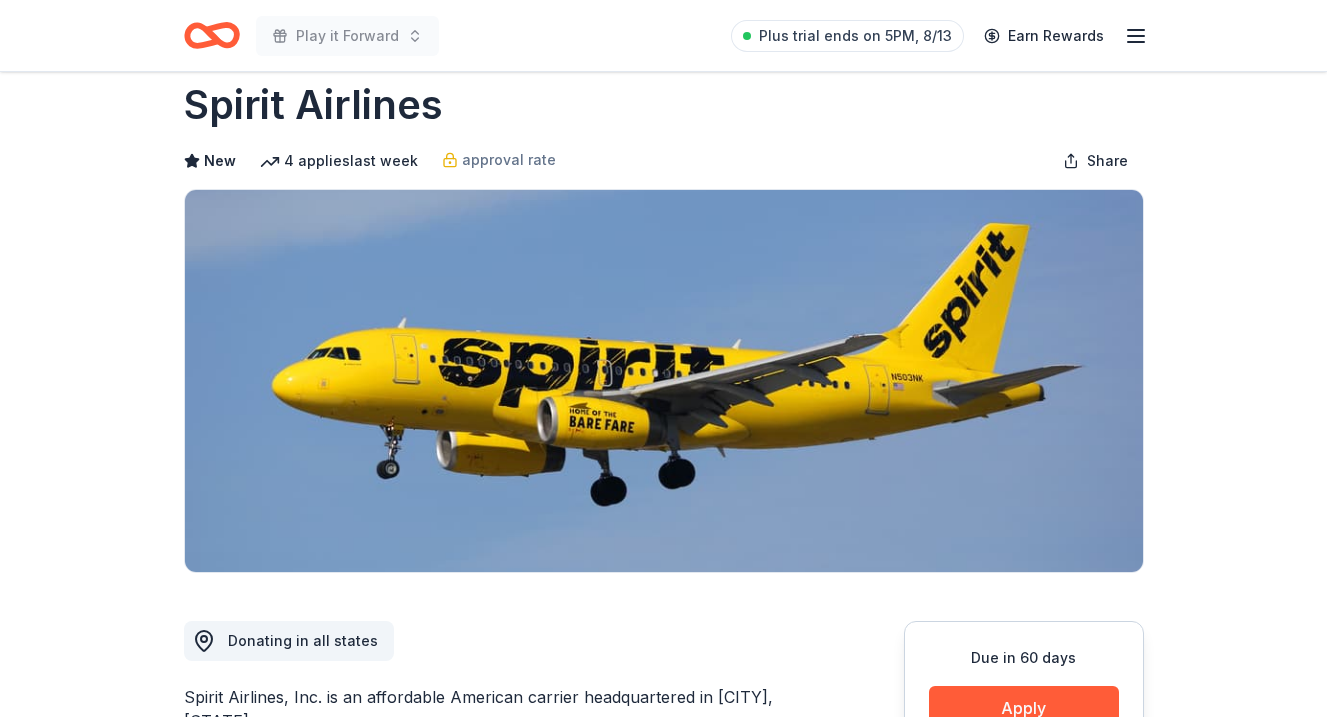 scroll, scrollTop: 0, scrollLeft: 0, axis: both 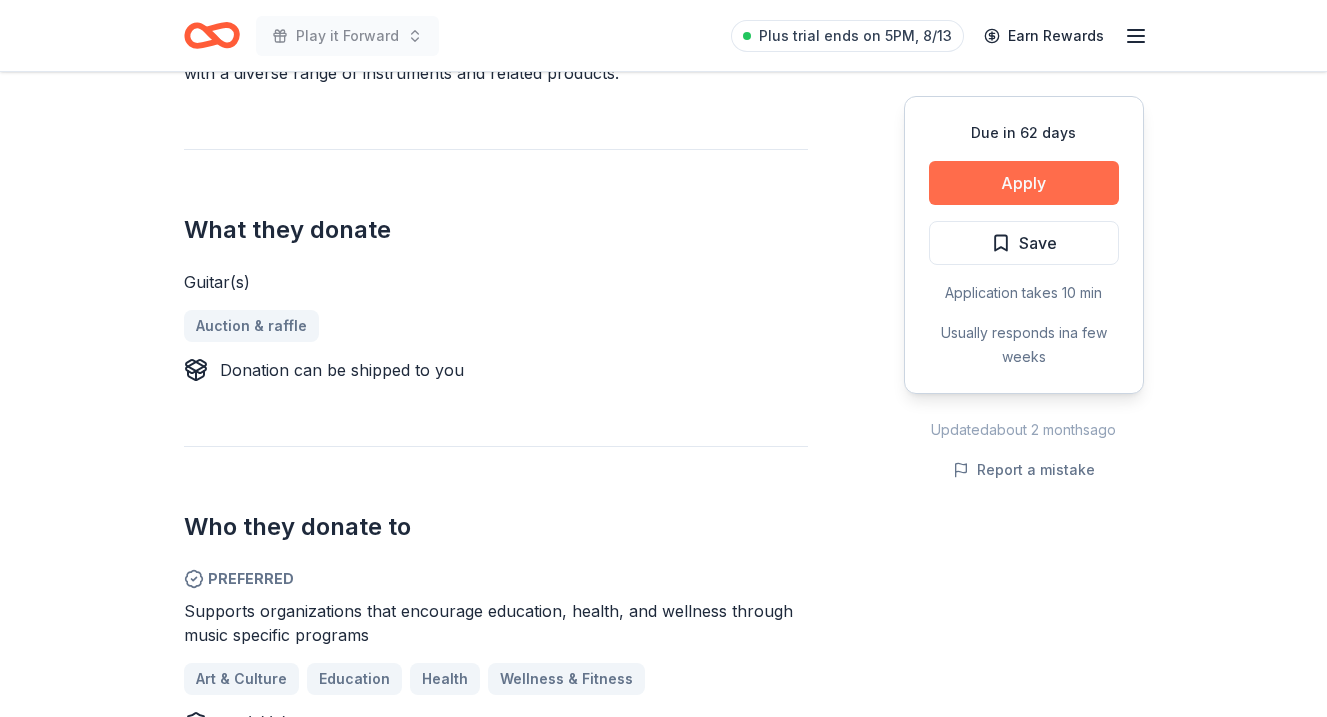 click on "Apply" at bounding box center (1024, 183) 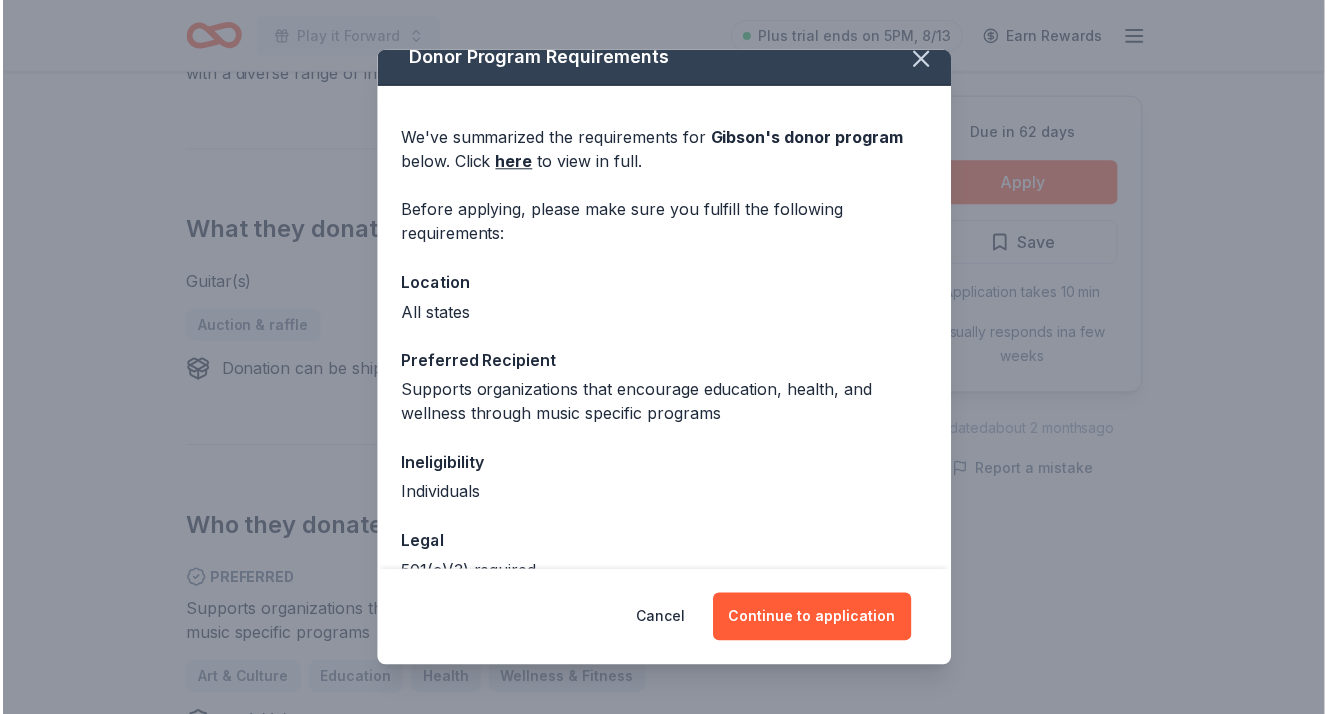scroll, scrollTop: 0, scrollLeft: 0, axis: both 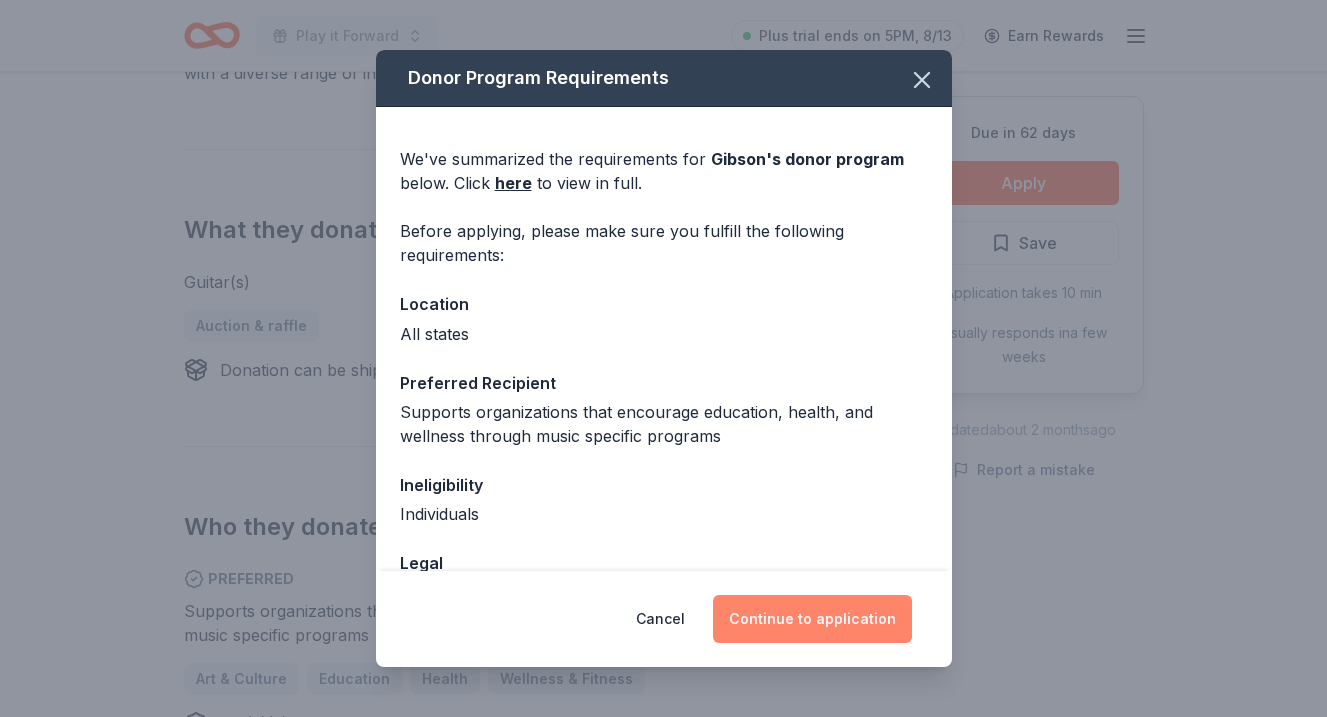 click on "Continue to application" at bounding box center (812, 619) 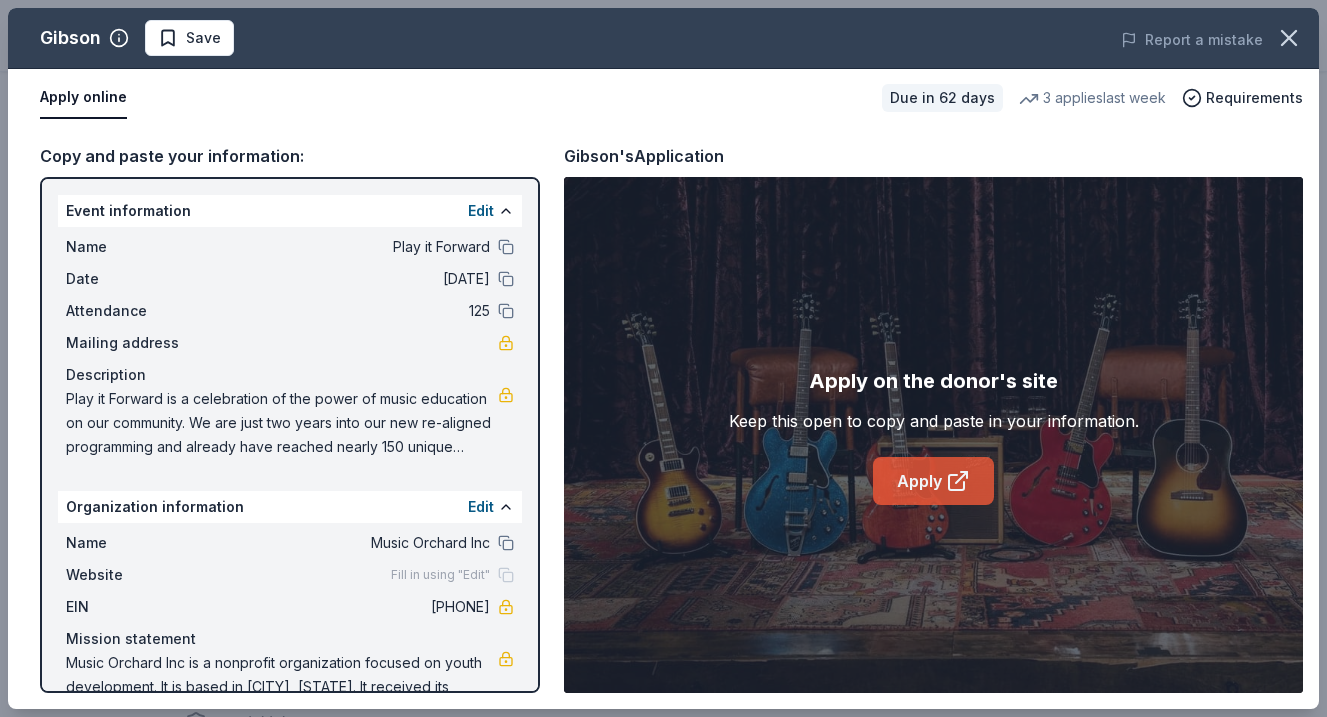 click on "Apply" at bounding box center (933, 481) 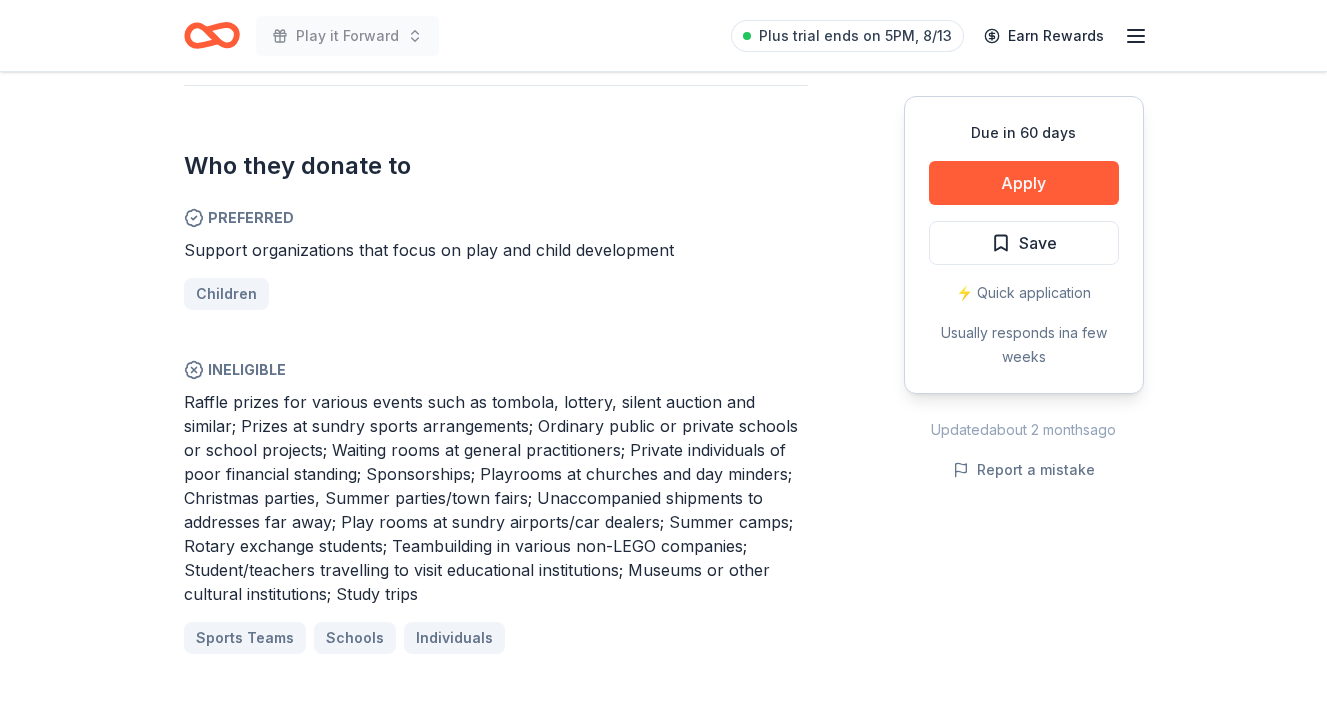 scroll, scrollTop: 1050, scrollLeft: 0, axis: vertical 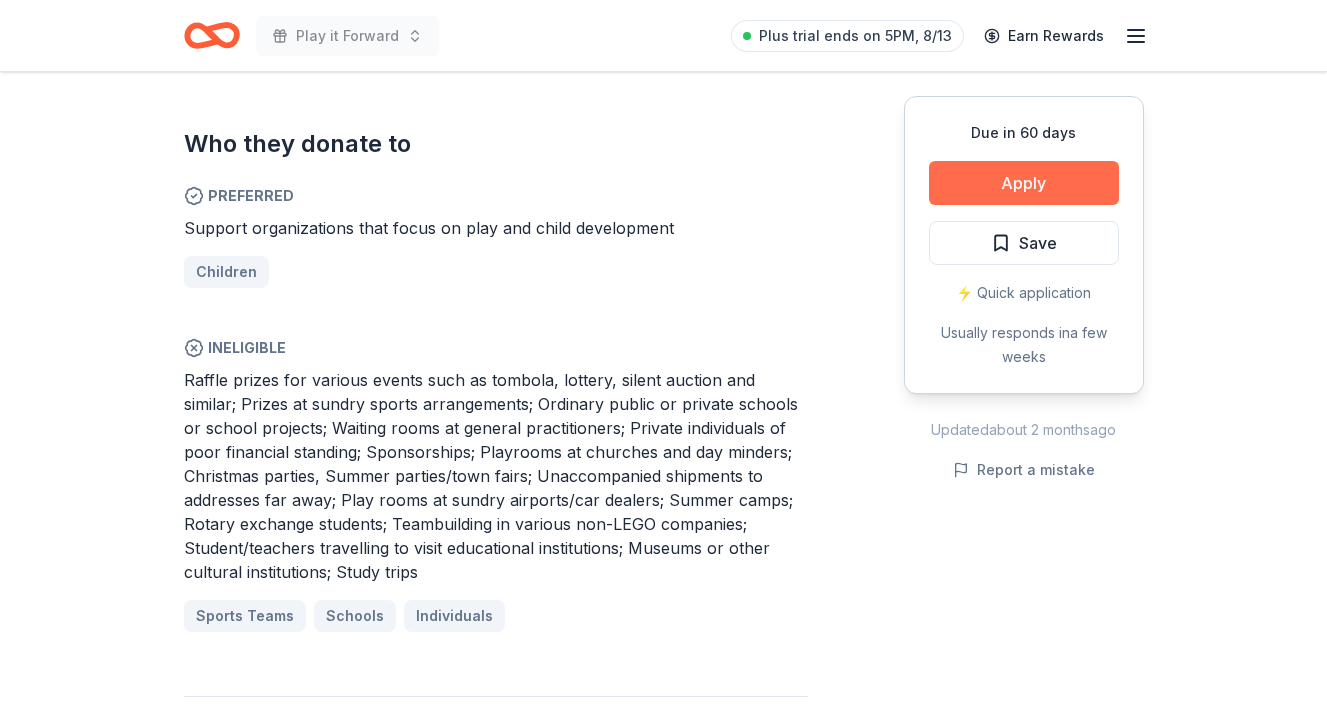 click on "Apply" at bounding box center (1024, 183) 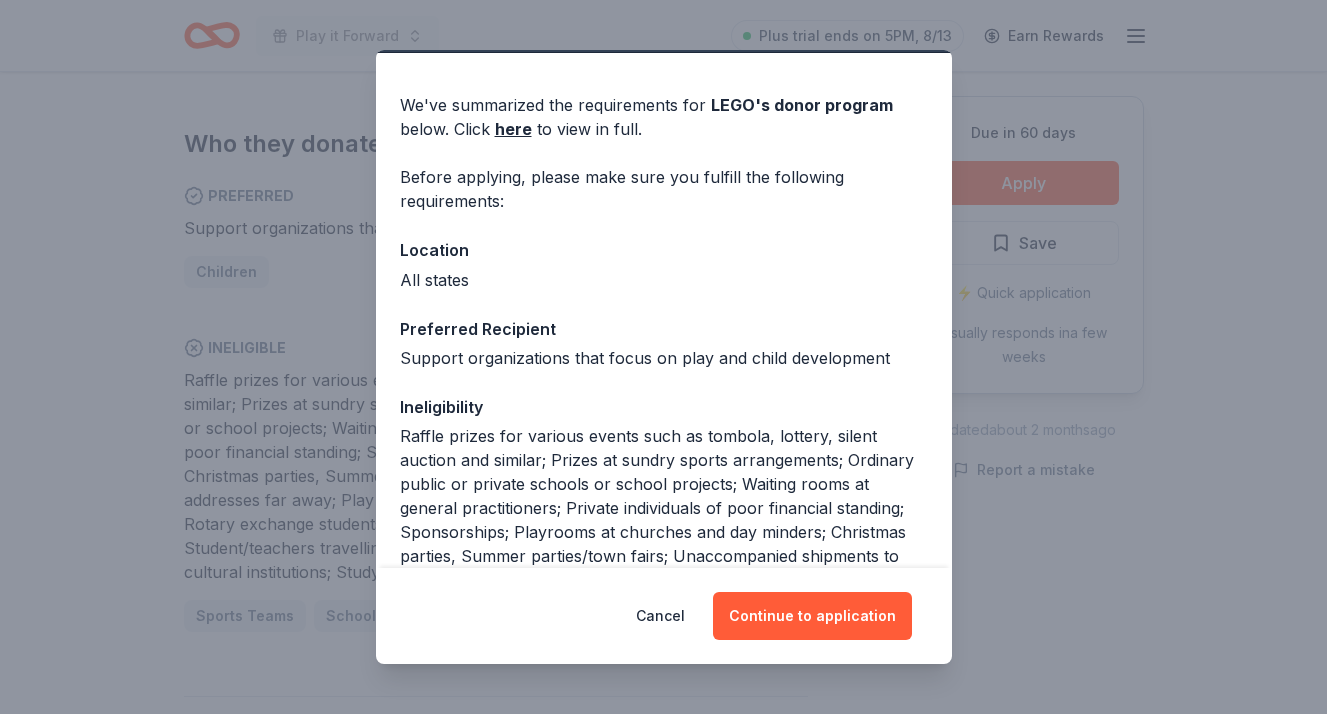 scroll, scrollTop: 56, scrollLeft: 0, axis: vertical 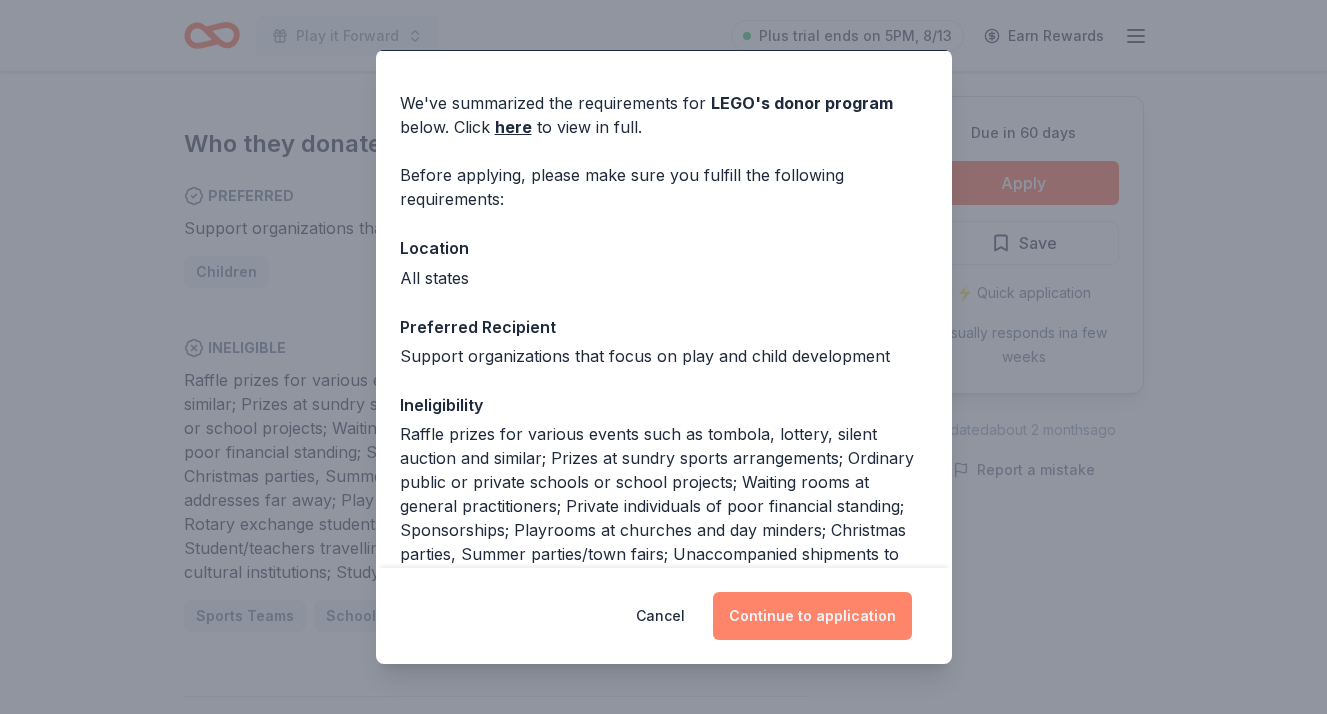 click on "Continue to application" at bounding box center (812, 616) 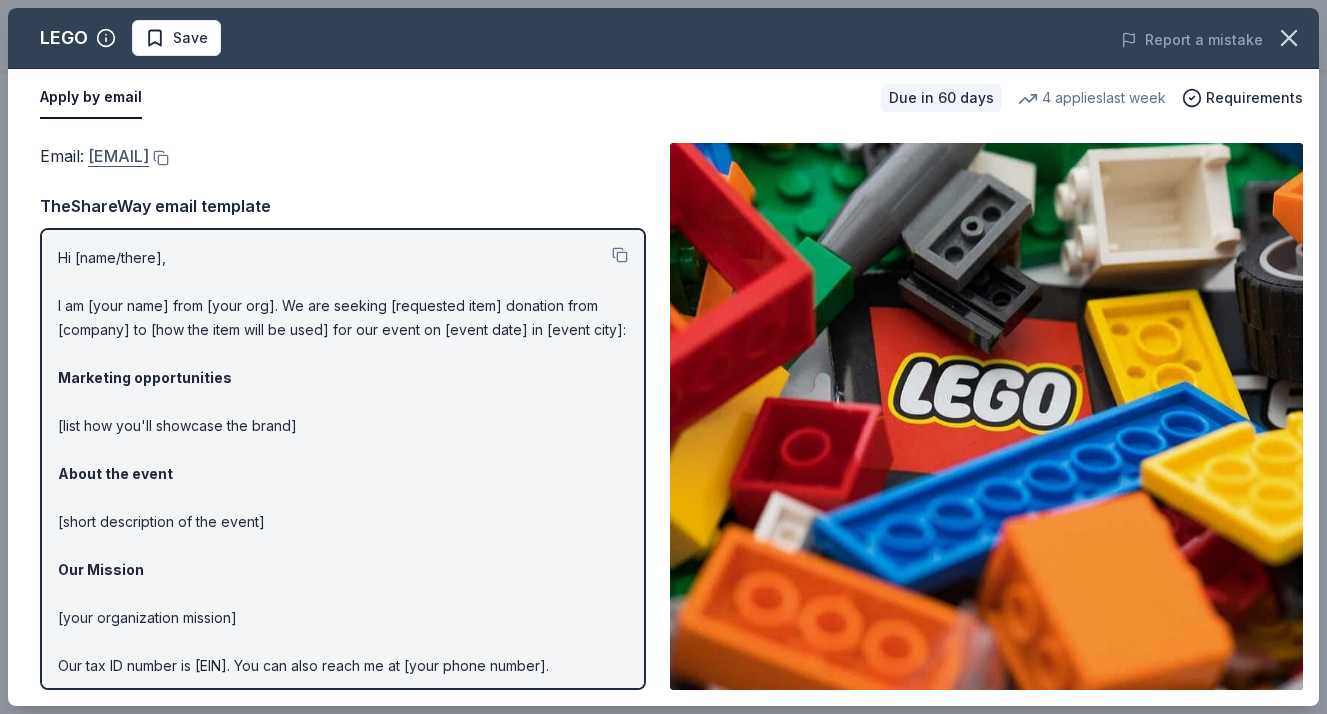 click on "charity@lego.com" at bounding box center [118, 156] 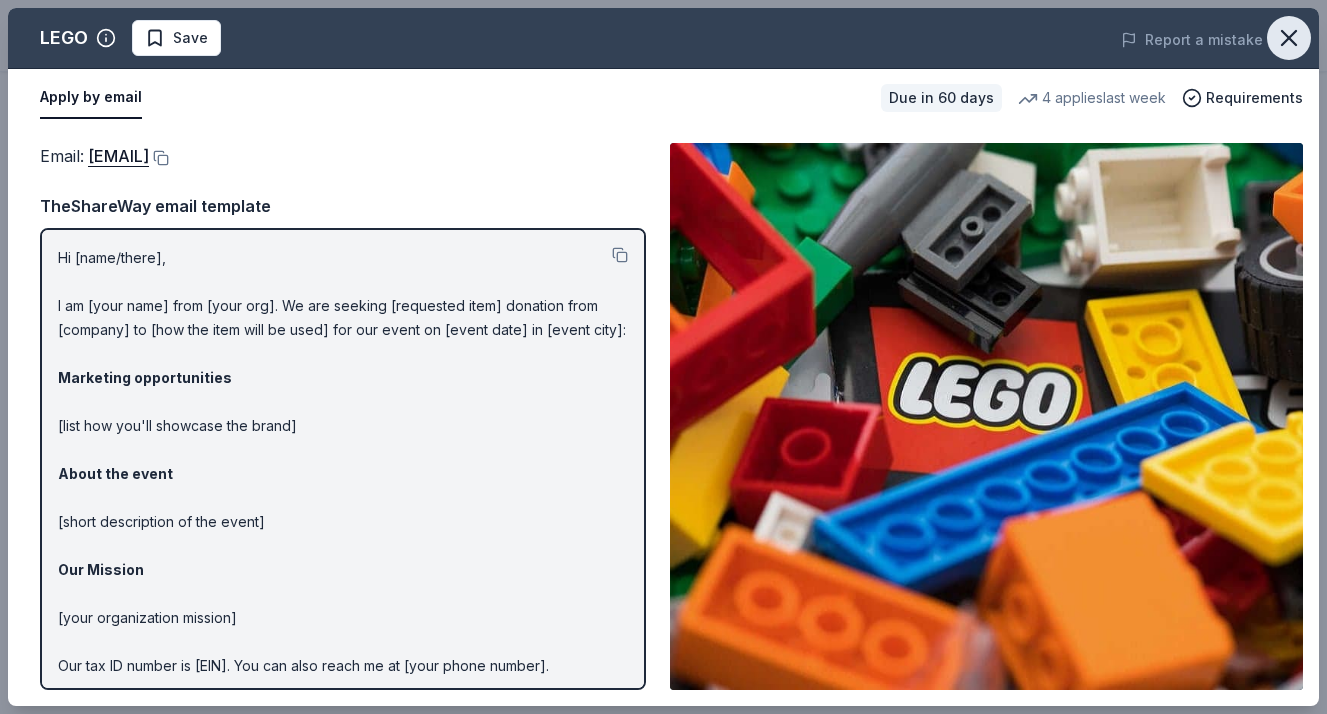 click 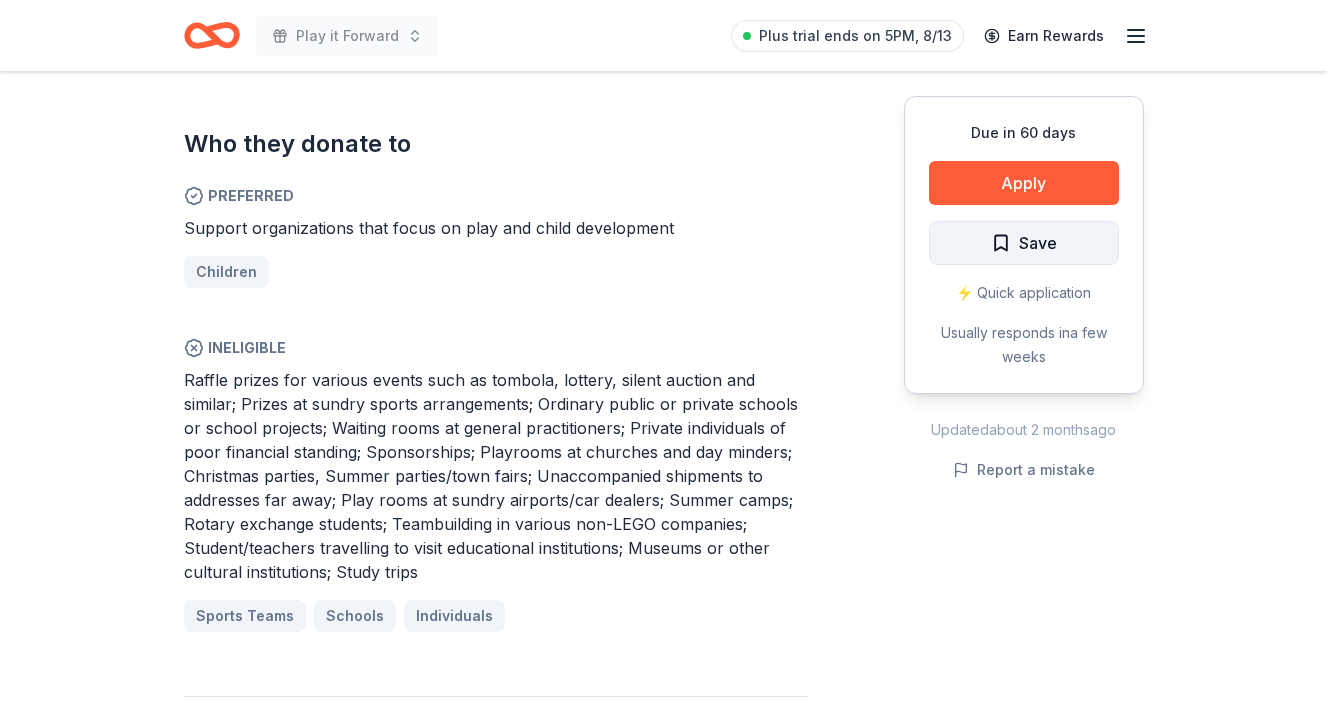 click on "Save" at bounding box center [1038, 243] 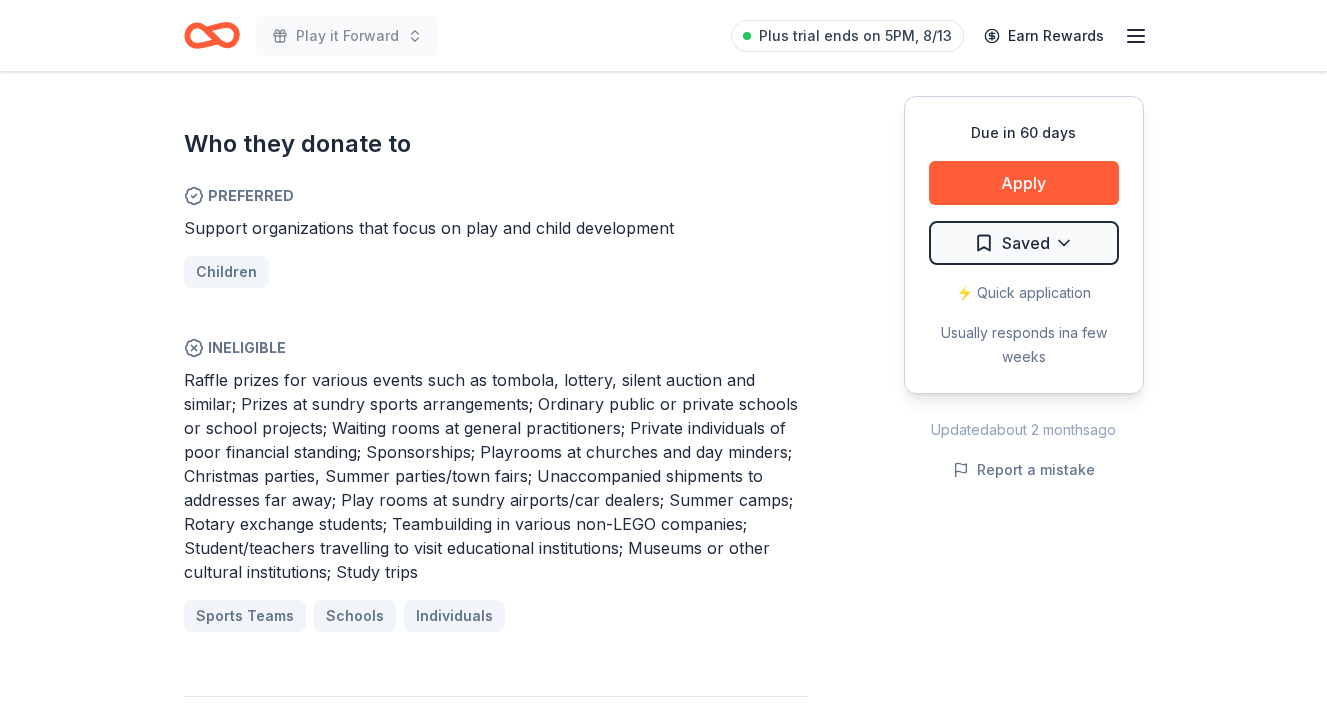 click on "Play it Forward Plus trial ends on 5PM, 8/13 Earn Rewards Due in 60 days Share LEGO New • 2  reviews 4   applies  last week approval rate Share Donating in all states LEGO is passionate about creating toys and crafts for children and adults alike. They are most well-known for their lego building kits, but also sell LEGO-brand accessories, clothing, and homewares. What they donate LEGO toy play set(s) Auction & raffle Who they donate to  Preferred Support organizations that focus on play and child development Children  Ineligible Sports Teams Schools Individuals approval rate 20 % approved 30 % declined 50 % no response Upgrade to Pro to view approval rates and average donation values Due in 60 days Apply Saved ⚡️ Quick application Usually responds in  a few weeks Updated  about 2 months  ago Report a mistake New • 2  reviews Dup15q Alliance June 2023 • Declined Read more NSTC April 2023 • Declined Received a prompt denial Leave a review Similar donors Top rated 3   applies  last week 45 days left" at bounding box center (663, -693) 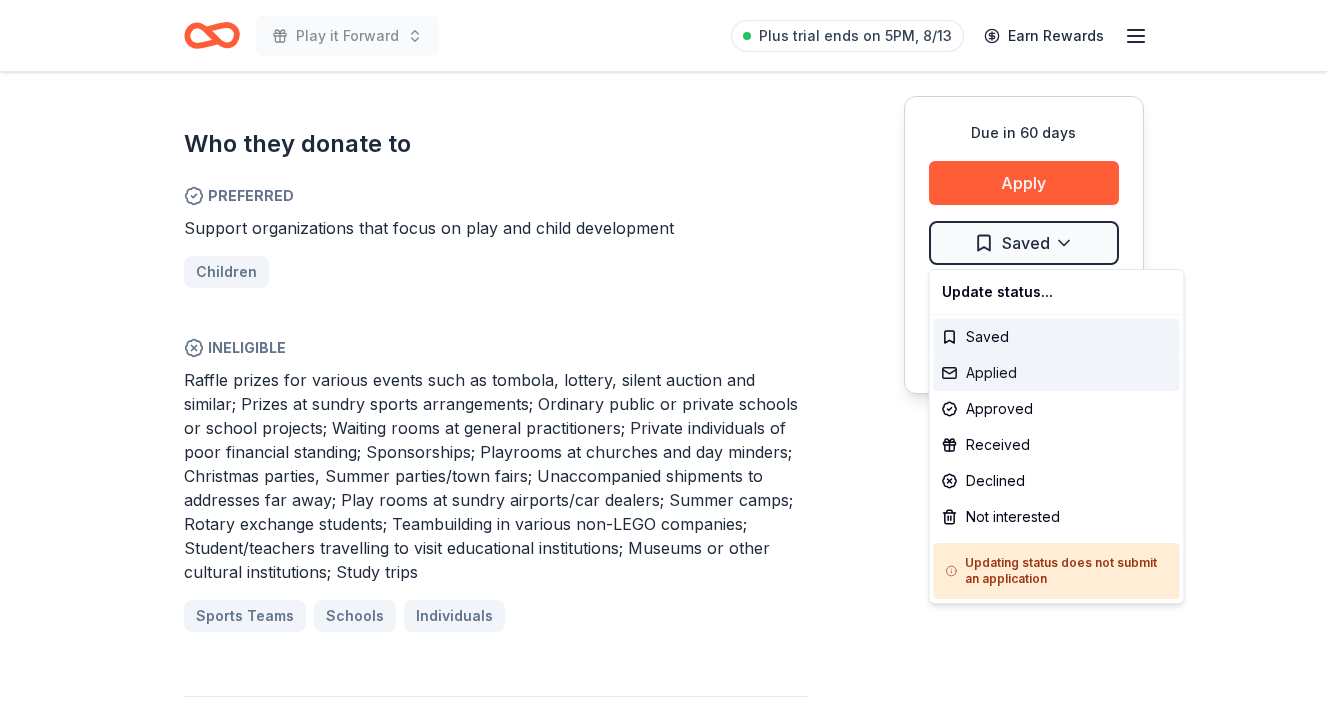 click on "Applied" at bounding box center (1057, 373) 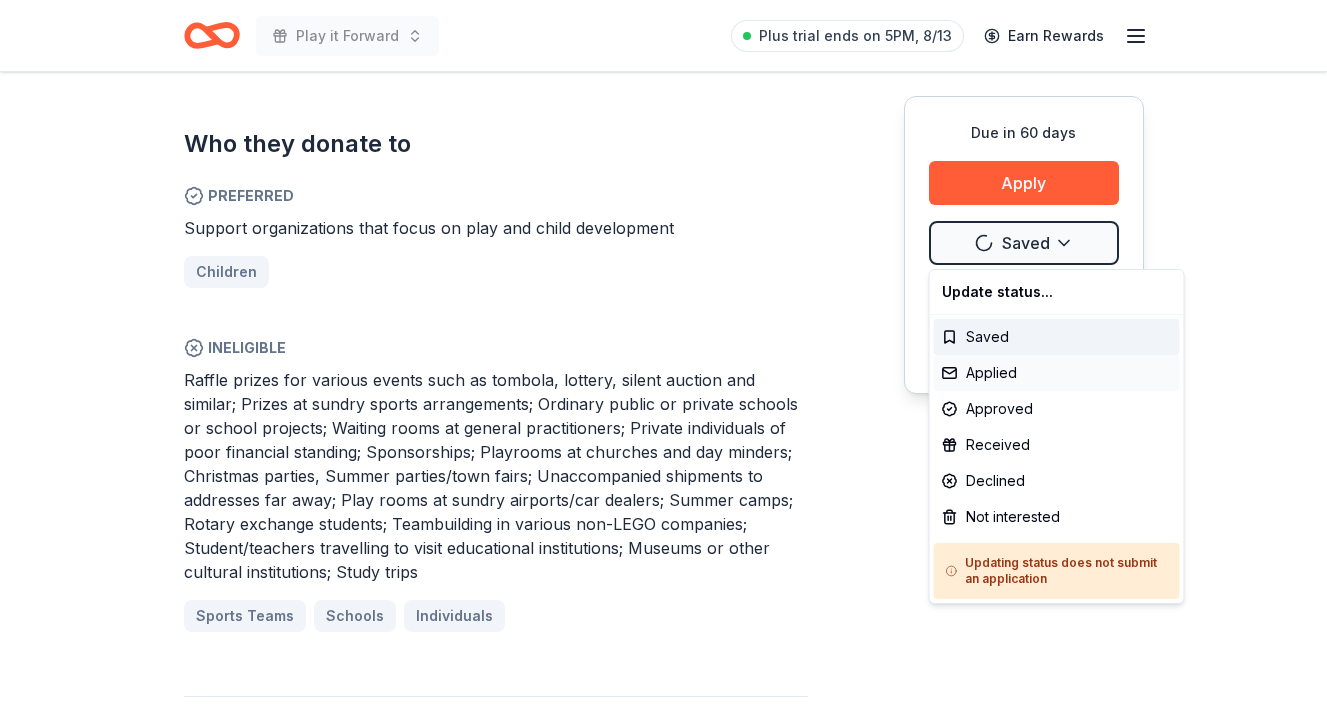 scroll, scrollTop: 0, scrollLeft: 0, axis: both 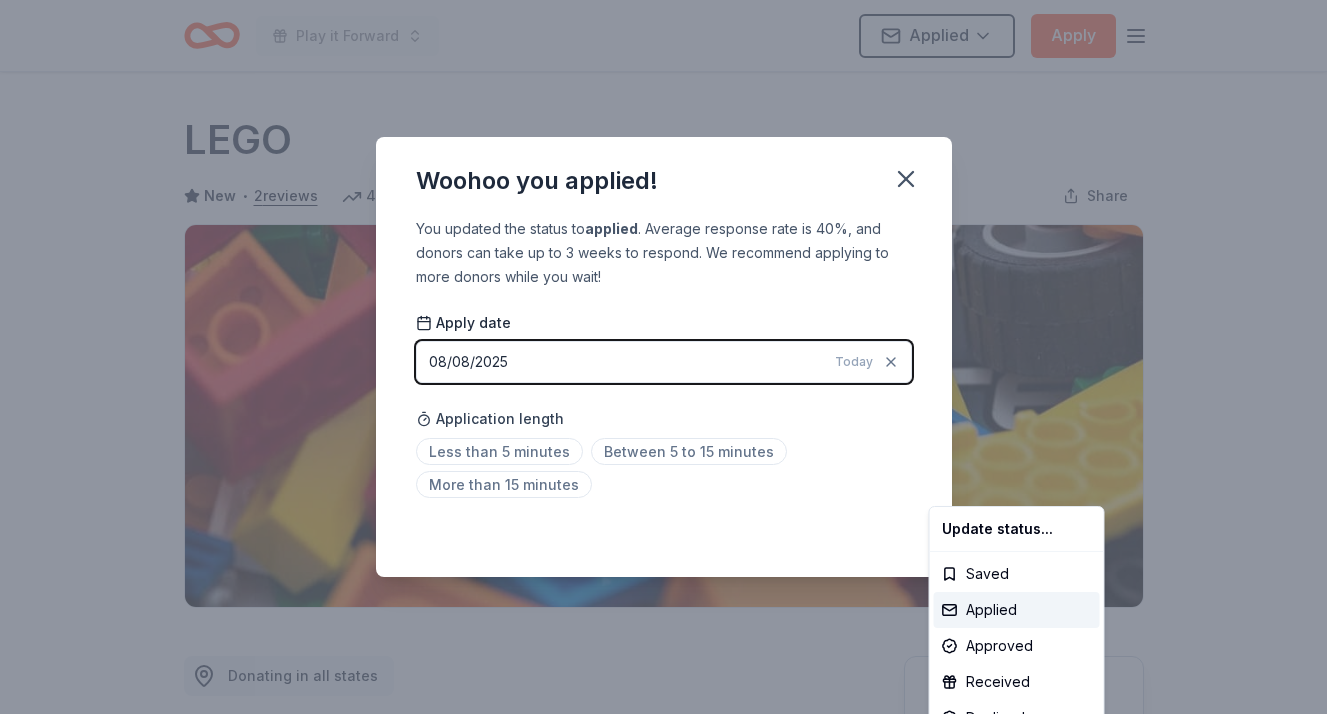 click on "Play it Forward Applied Apply Due in 60 days Share LEGO New • 2  reviews 4   applies  last week approval rate Share Donating in all states LEGO is passionate about creating toys and crafts for children and adults alike. They are most well-known for their lego building kits, but also sell LEGO-brand accessories, clothing, and homewares. What they donate LEGO toy play set(s) Auction & raffle Who they donate to  Preferred Support organizations that focus on play and child development Children  Ineligible Sports Teams Schools Individuals approval rate 20 % approved 30 % declined 50 % no response Upgrade to Pro to view approval rates and average donation values Due in 60 days Apply Applied ⚡️ Quick application Usually responds in  a few weeks Updated  about 2 months  ago Report a mistake New • 2  reviews Dup15q Alliance June 2023 • Declined Read more NSTC April 2023 • Declined Received a prompt denial Leave a review Similar donors Top rated 3   applies  last week 45 days left Online app In-N-Out 5.0 3" at bounding box center (663, 357) 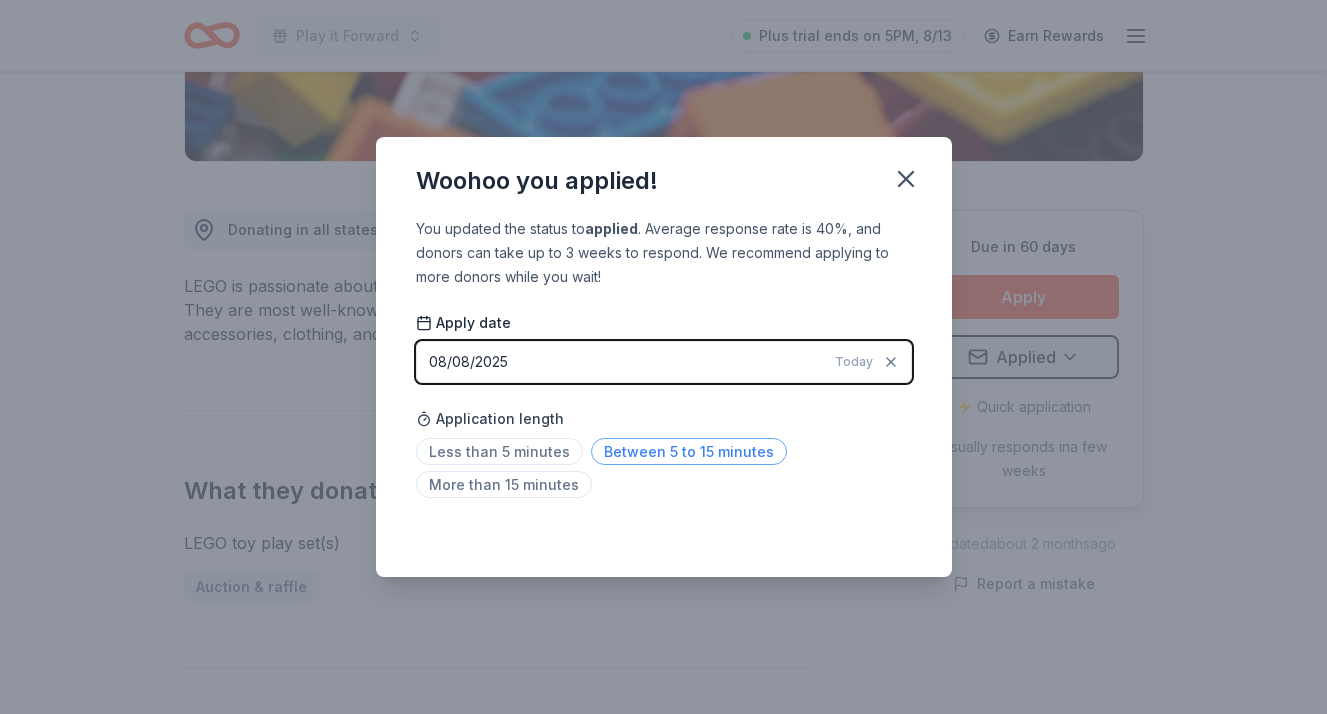 click on "Between 5 to 15 minutes" at bounding box center (689, 451) 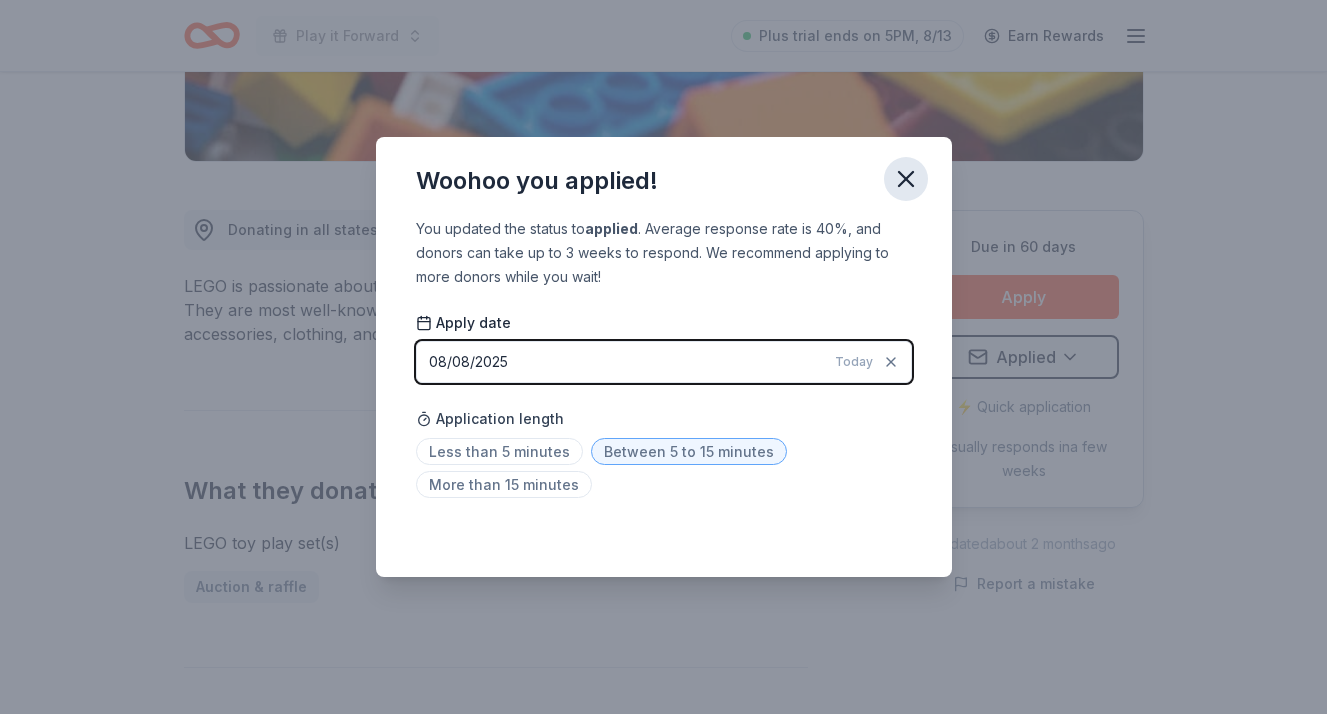 click 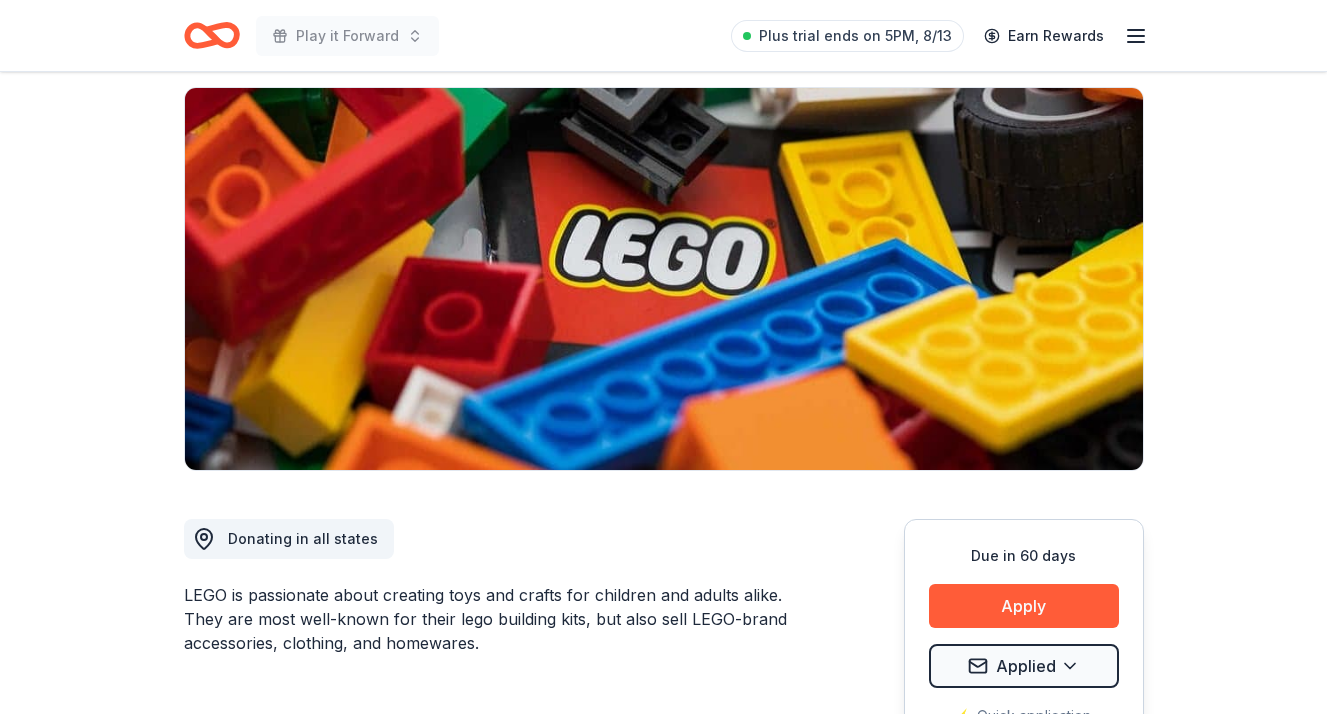 scroll, scrollTop: 0, scrollLeft: 0, axis: both 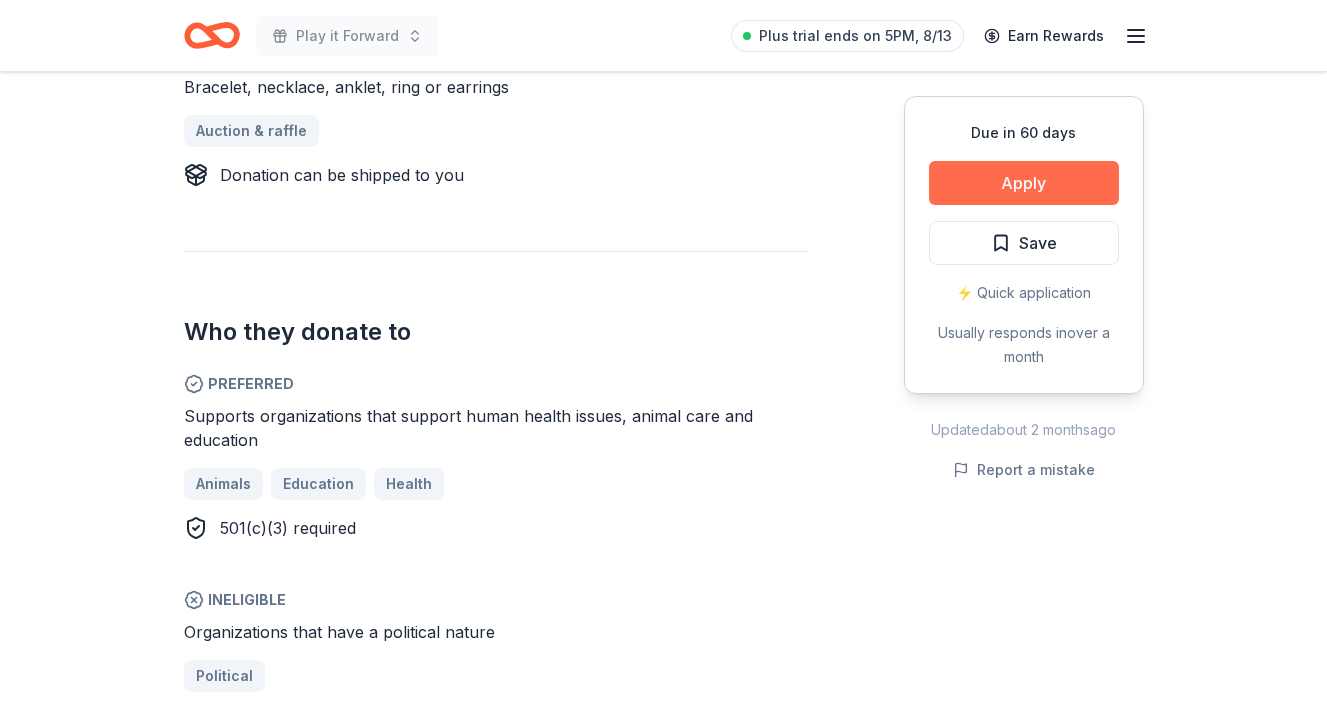 click on "Apply" at bounding box center [1024, 183] 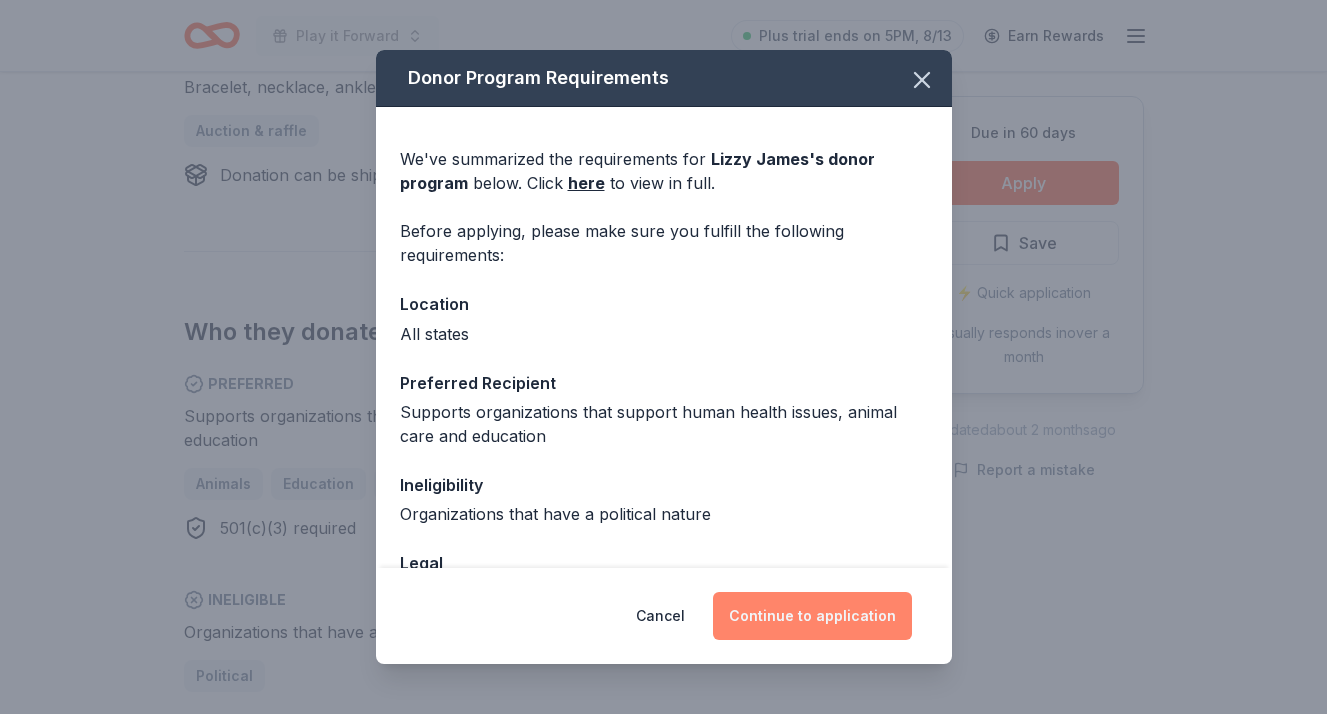 click on "Continue to application" at bounding box center [812, 616] 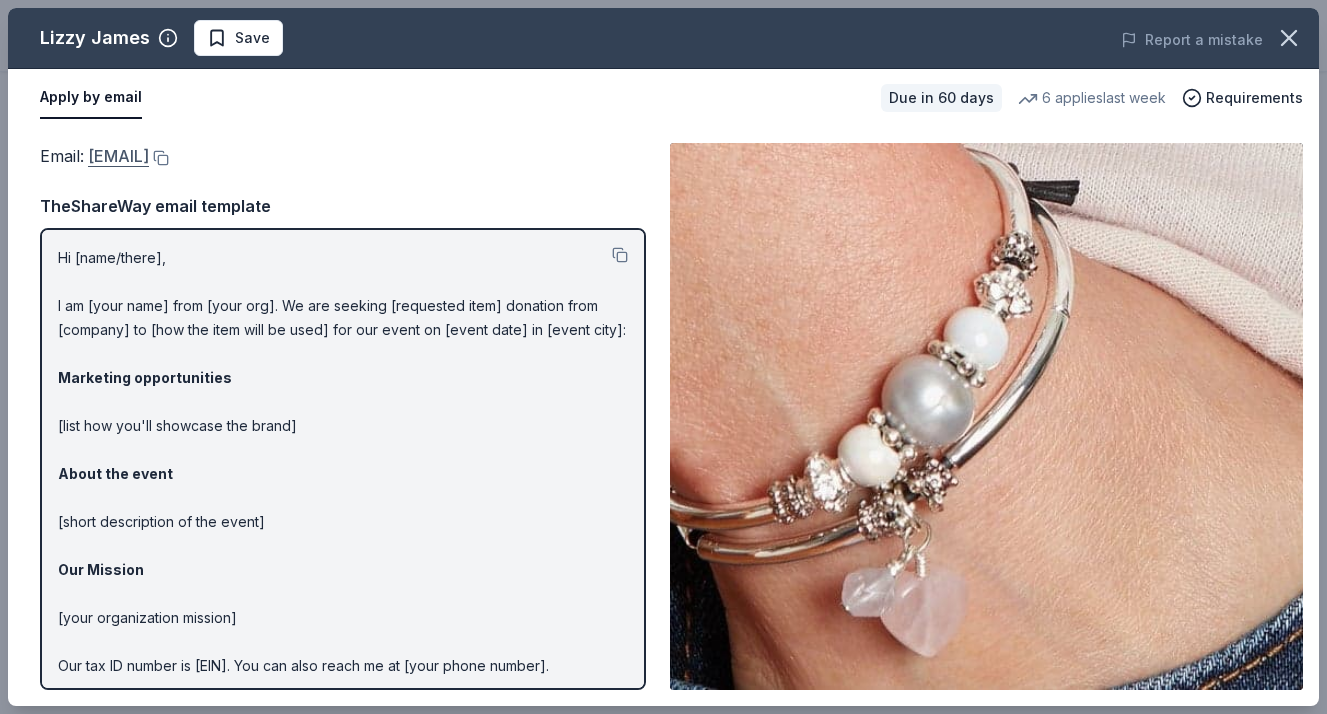 click on "donations@lizzyjames.com" at bounding box center [118, 156] 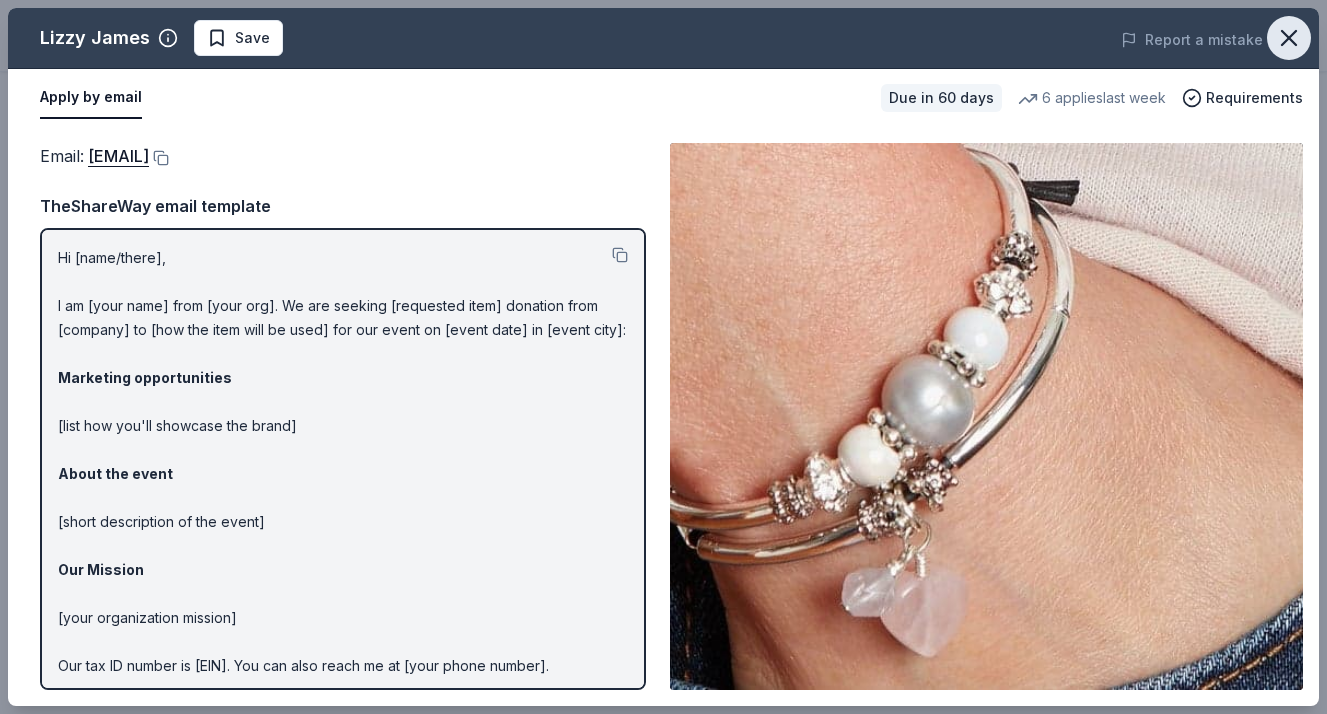 click 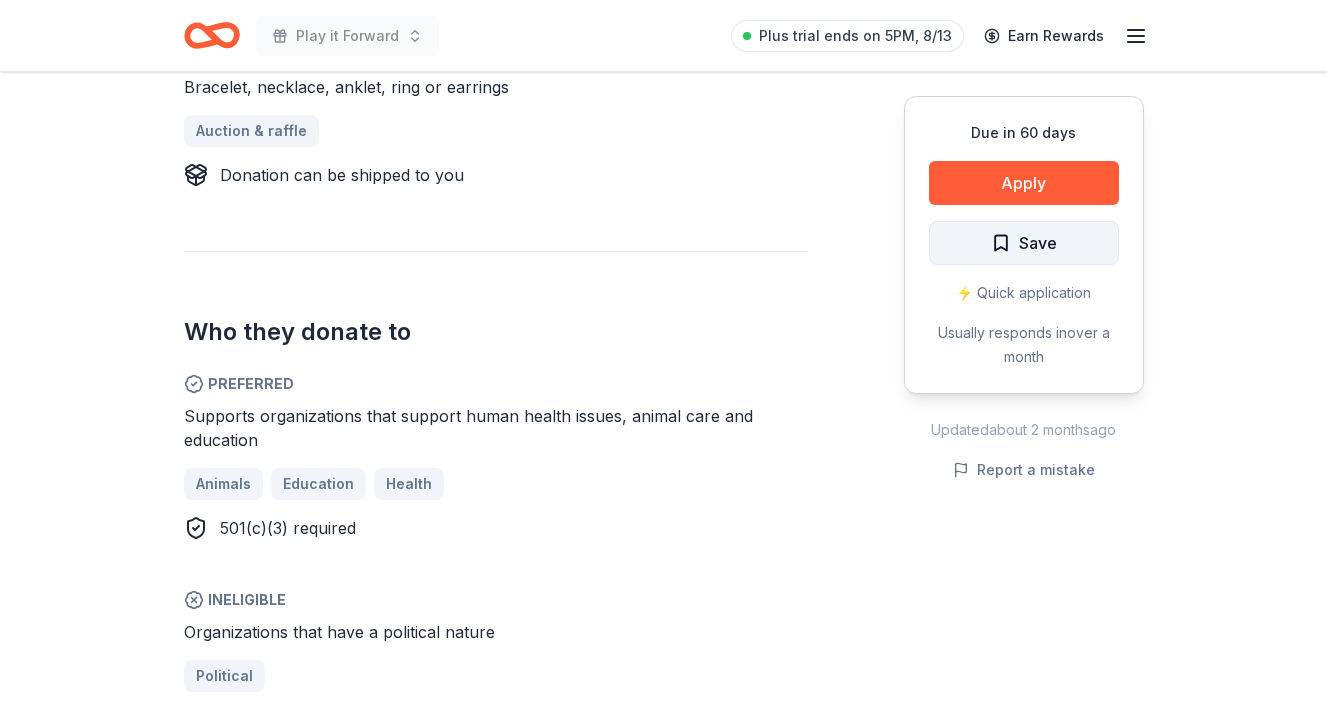 click on "Save" at bounding box center (1038, 243) 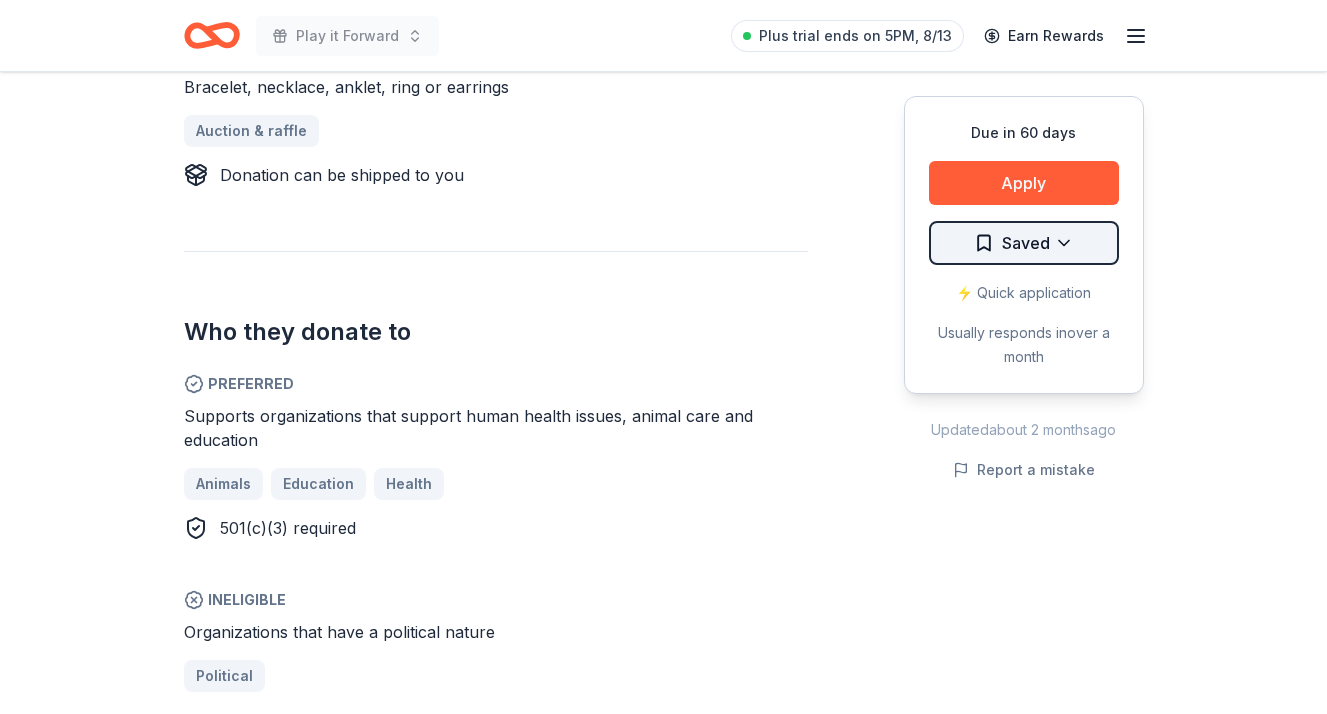 click on "Play it Forward Plus trial ends on 5PM, 8/13 Earn Rewards Due in 60 days Share Lizzy James New 6   applies  last week approval rate Share Donating in all states With passion in every piece, Lizzy James offers jewelry that is not only fashionable and comfortable, but also versatile and affordable. What they donate Bracelet, necklace, anklet, ring or earrings Auction & raffle Donation can be shipped to you Who they donate to  Preferred Supports organizations that support human health issues, animal care and education Animals Education Health 501(c)(3) required  Ineligible Organizations that have a political nature Political approval rate 20 % approved 30 % declined 50 % no response Upgrade to Pro to view approval rates and average donation values Due in 60 days Apply Saved ⚡️ Quick application Usually responds in  over a month Updated  about 2 months  ago Report a mistake New Be the first to review this company! Leave a review Similar donors 1   apply  last week Local 45 days left Online app 5.0 Local New" at bounding box center (663, -521) 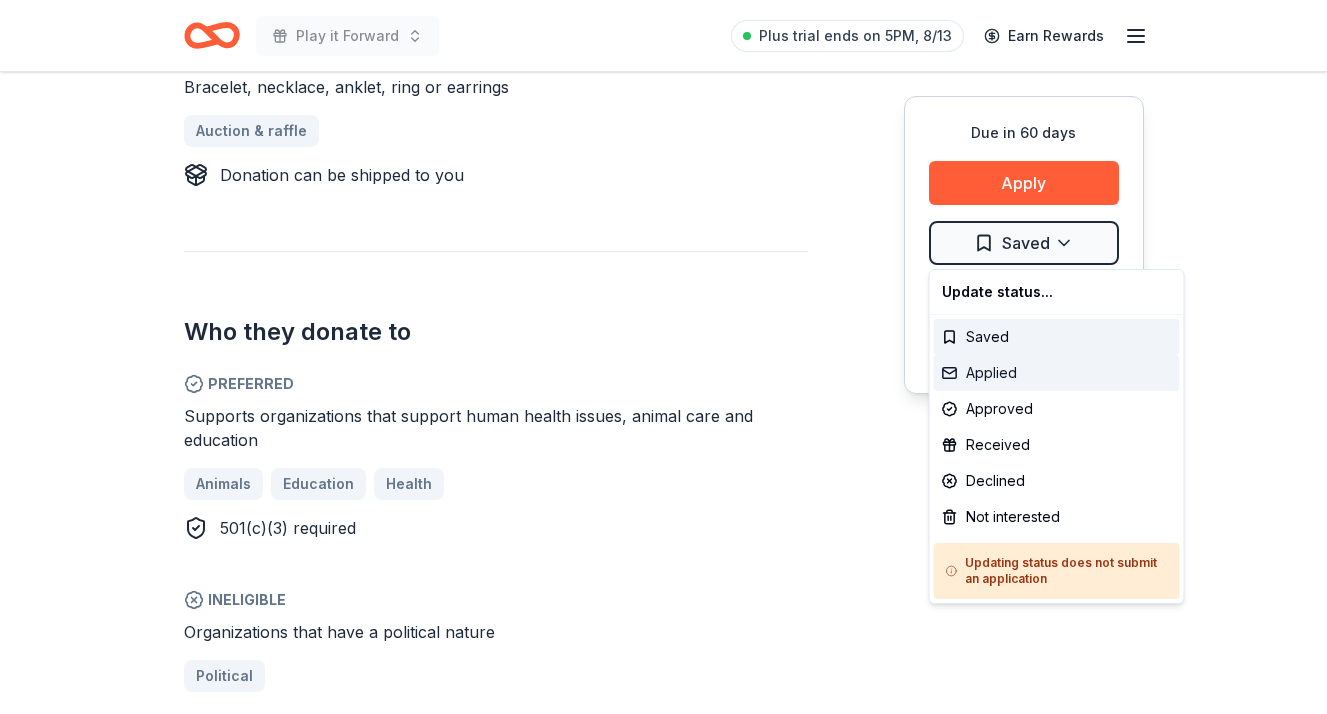 click on "Applied" at bounding box center (1057, 373) 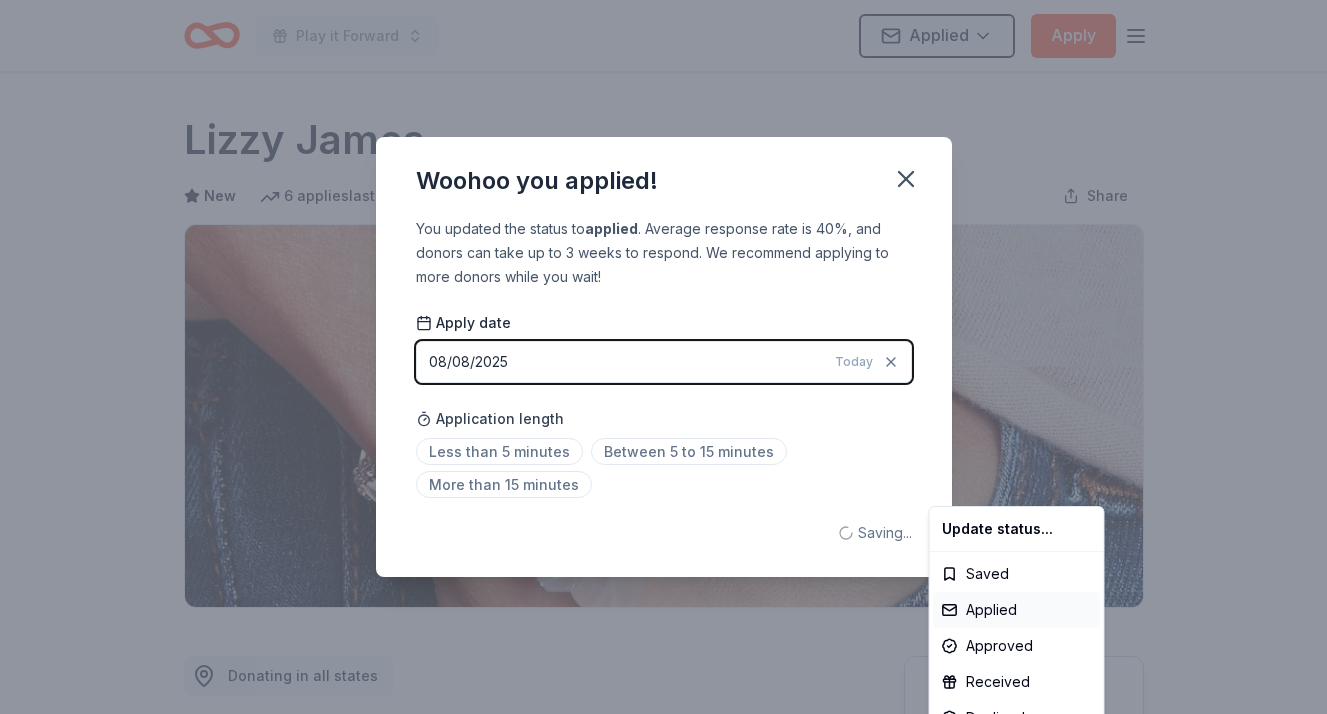 scroll, scrollTop: 0, scrollLeft: 0, axis: both 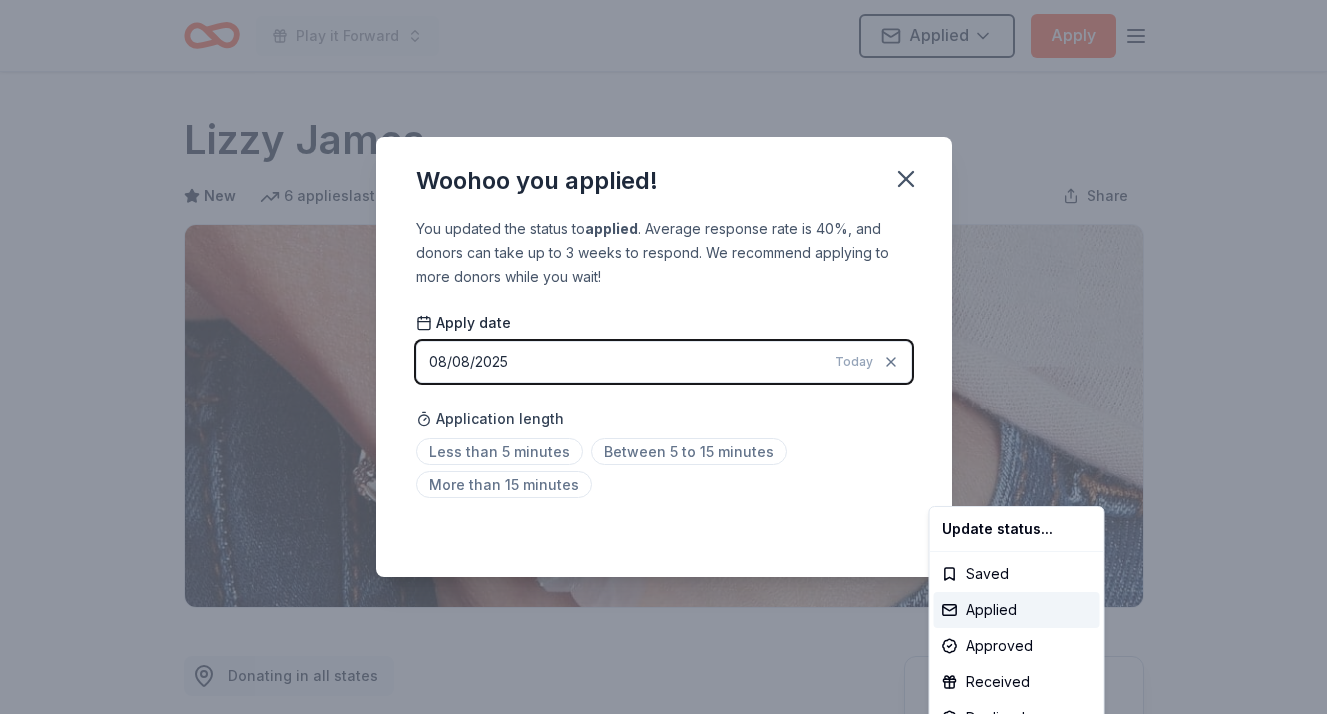 click on "Play it Forward Applied Apply Due in 60 days Share Lizzy James New 6   applies  last week approval rate Share Donating in all states With passion in every piece, Lizzy James offers jewelry that is not only fashionable and comfortable, but also versatile and affordable. What they donate Bracelet, necklace, anklet, ring or earrings Auction & raffle Donation can be shipped to you Who they donate to  Preferred Supports organizations that support human health issues, animal care and education Animals Education Health 501(c)(3) required  Ineligible Organizations that have a political nature Political approval rate 20 % approved 30 % declined 50 % no response Upgrade to Pro to view approval rates and average donation values Due in 60 days Apply Applied ⚡️ Quick application Usually responds in  over a month Updated  about 2 months  ago Report a mistake New Be the first to review this company! Leave a review Similar donors 1   apply  last week Local 45 days left Online app Concannon Vineyard 5.0 Local 60 days left" at bounding box center (663, 357) 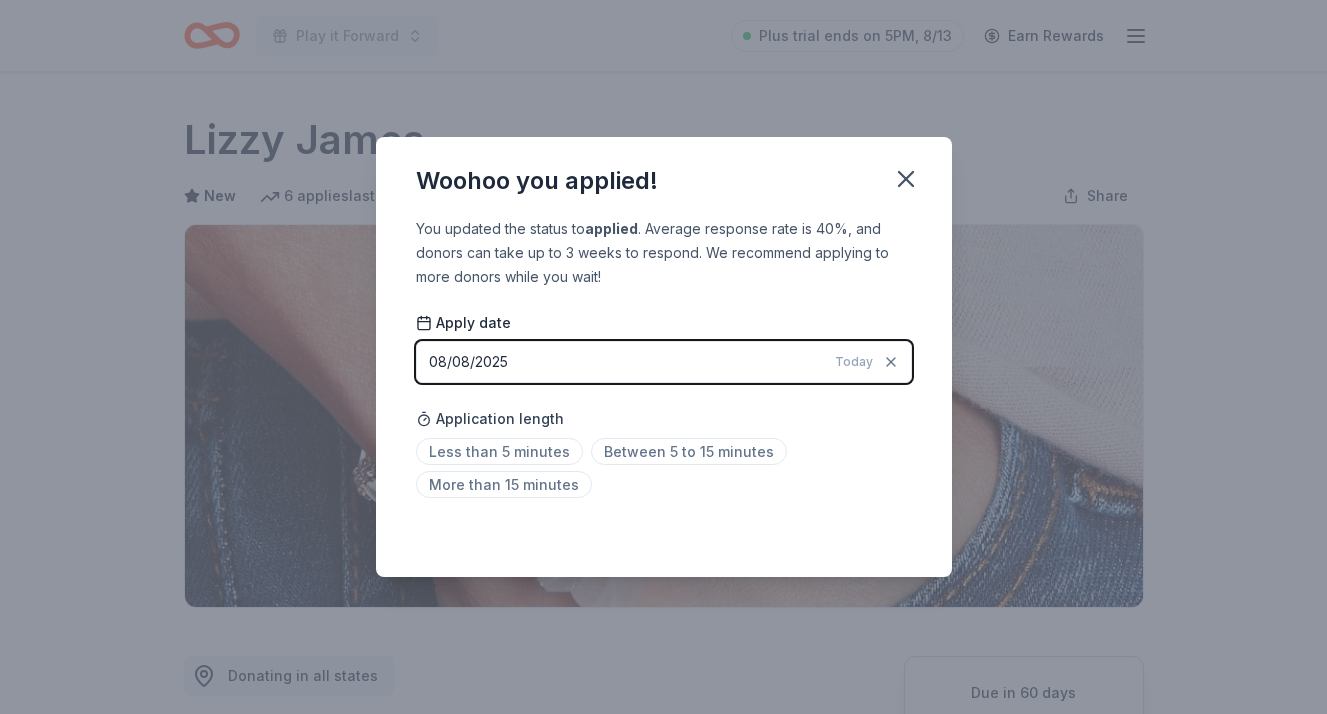 scroll, scrollTop: 446, scrollLeft: 0, axis: vertical 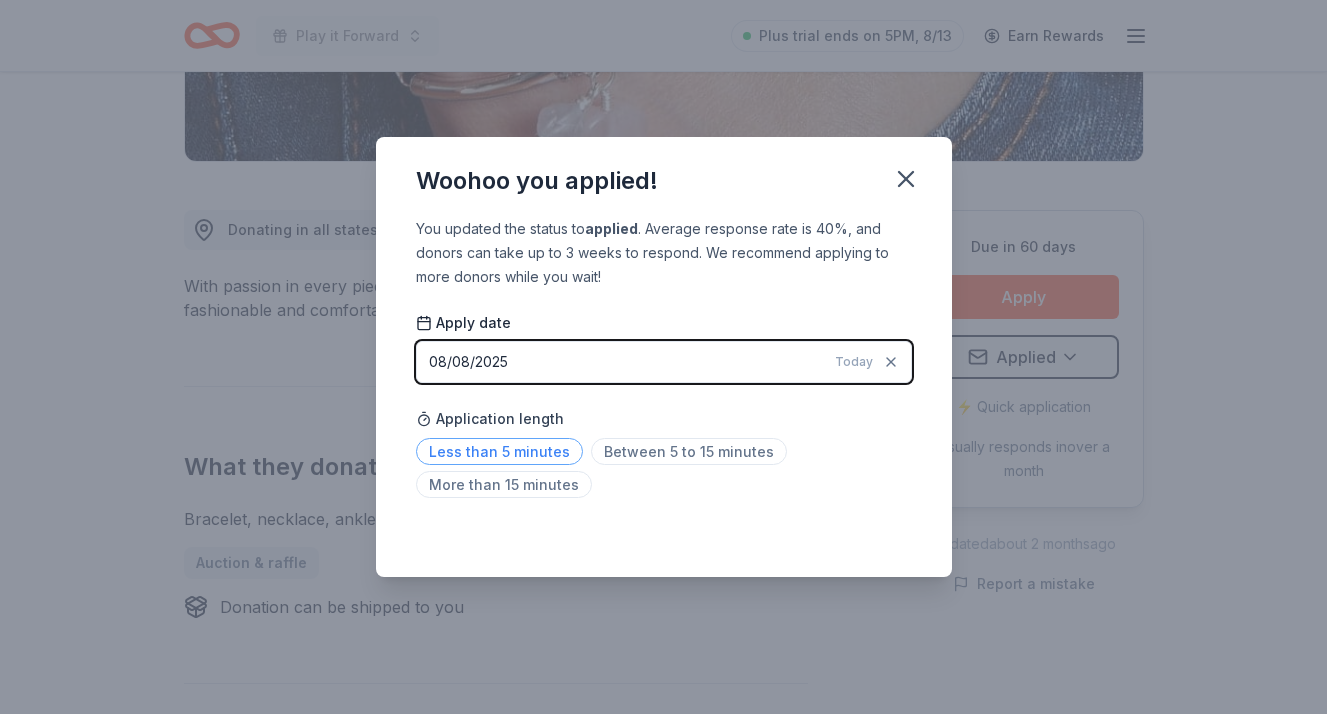 click on "Less than 5 minutes" at bounding box center (499, 451) 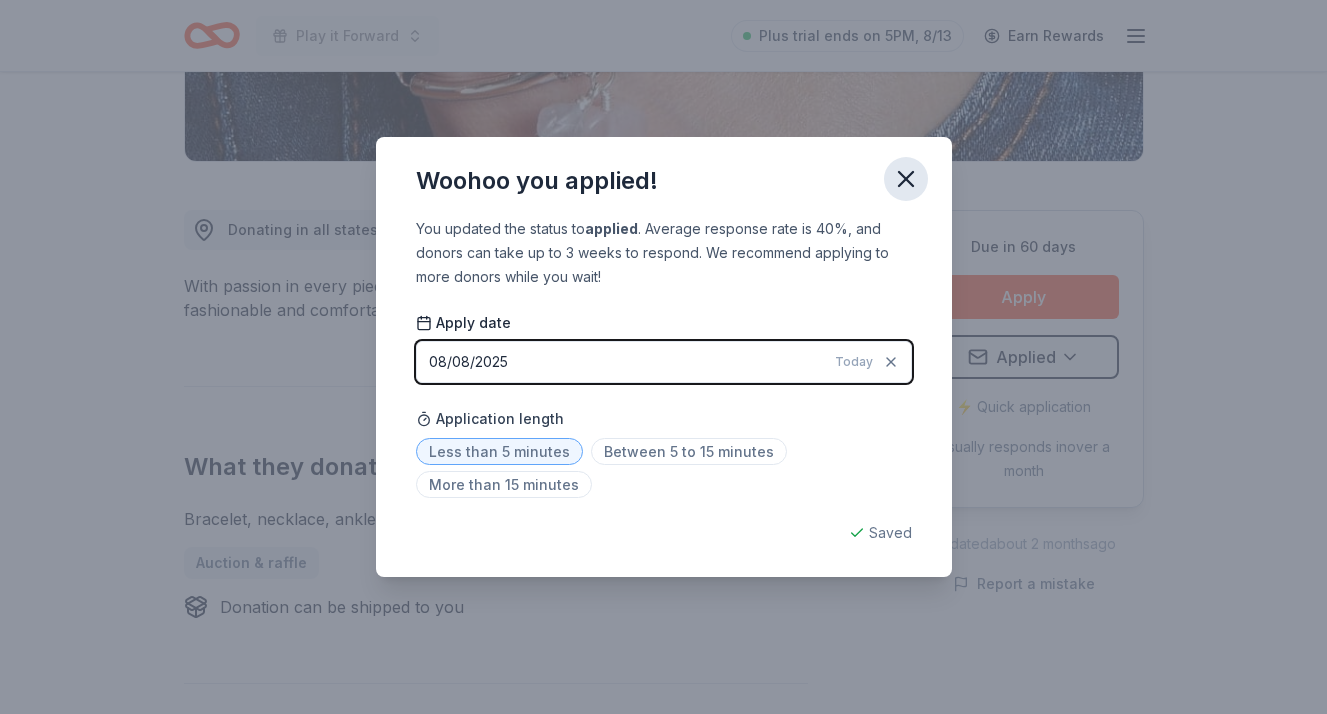 click 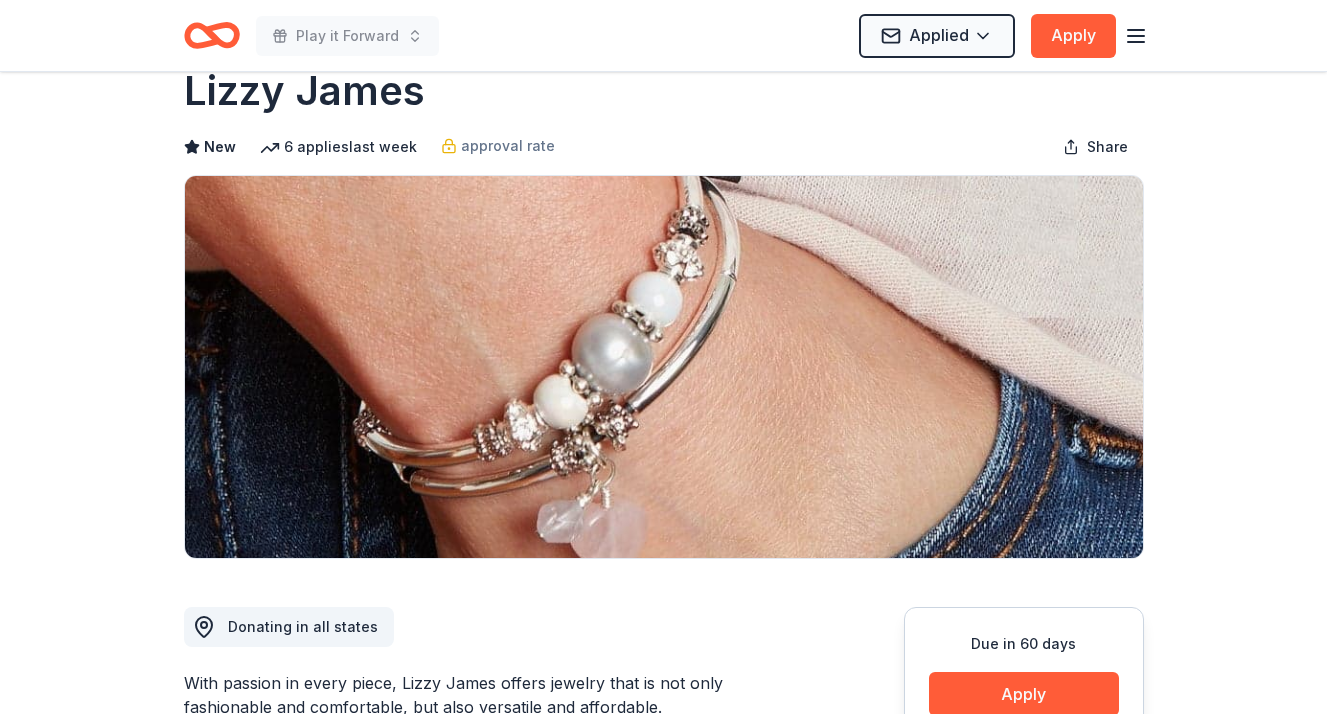 scroll, scrollTop: 0, scrollLeft: 0, axis: both 